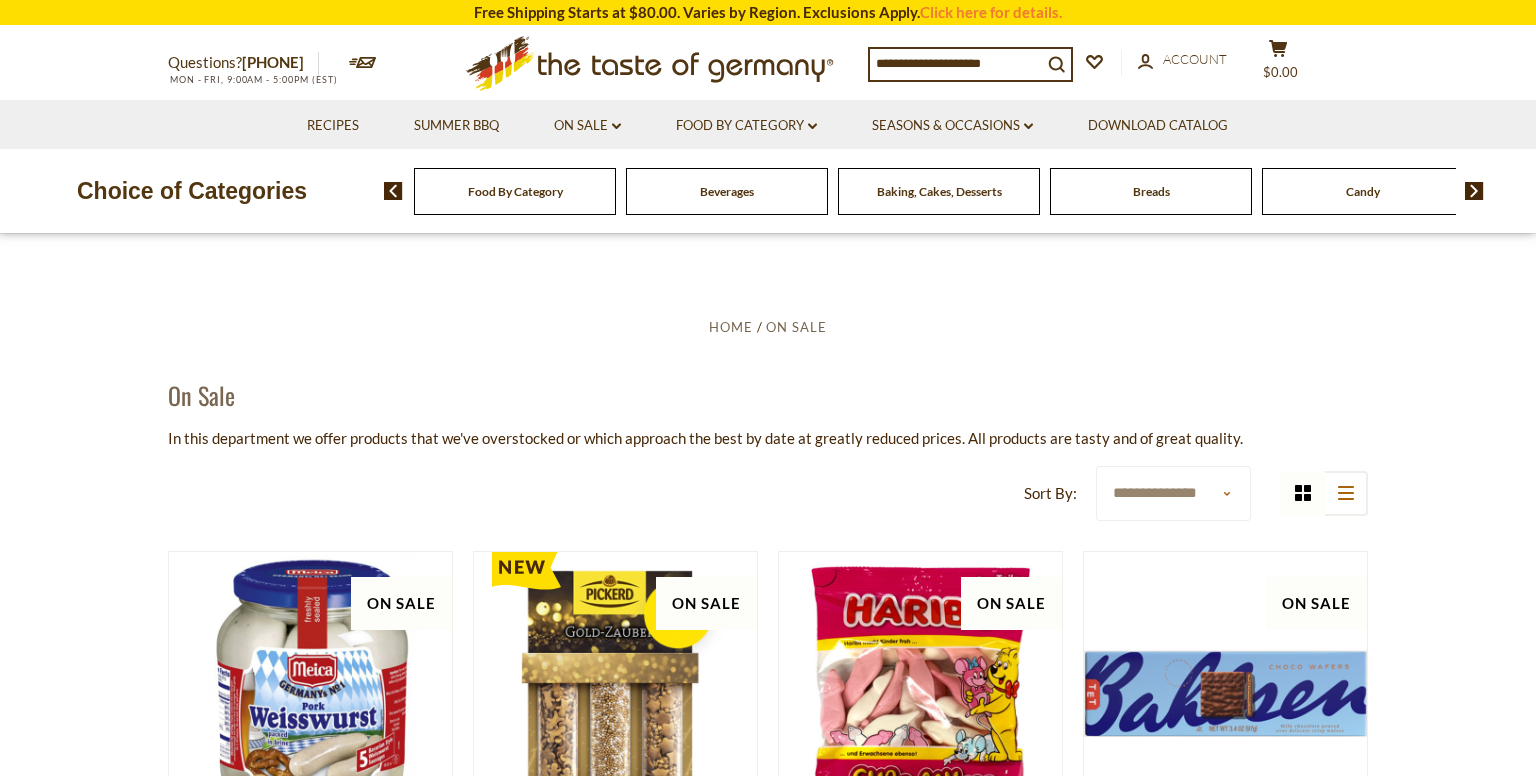 scroll, scrollTop: 0, scrollLeft: 0, axis: both 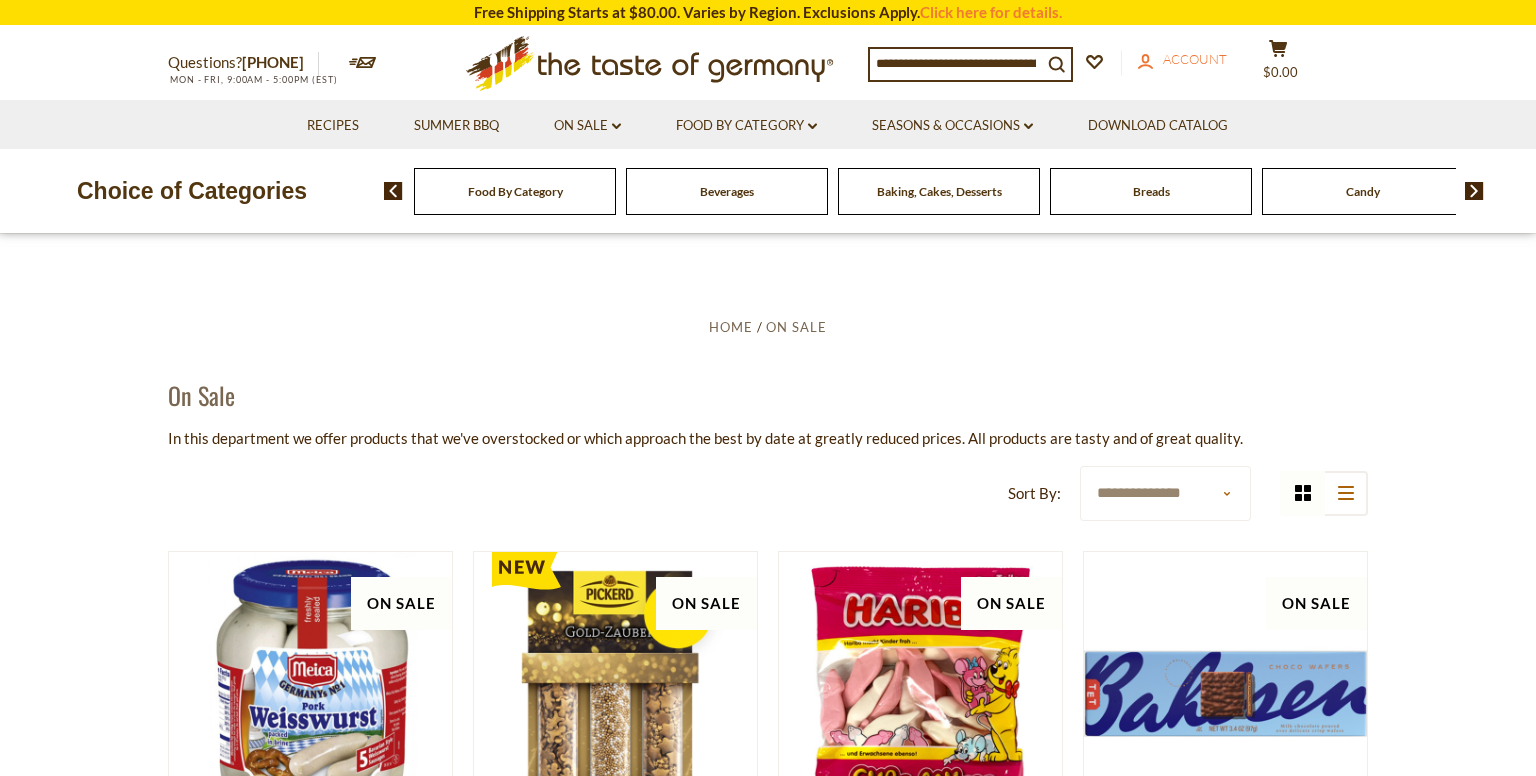 click on "Account" at bounding box center (1195, 59) 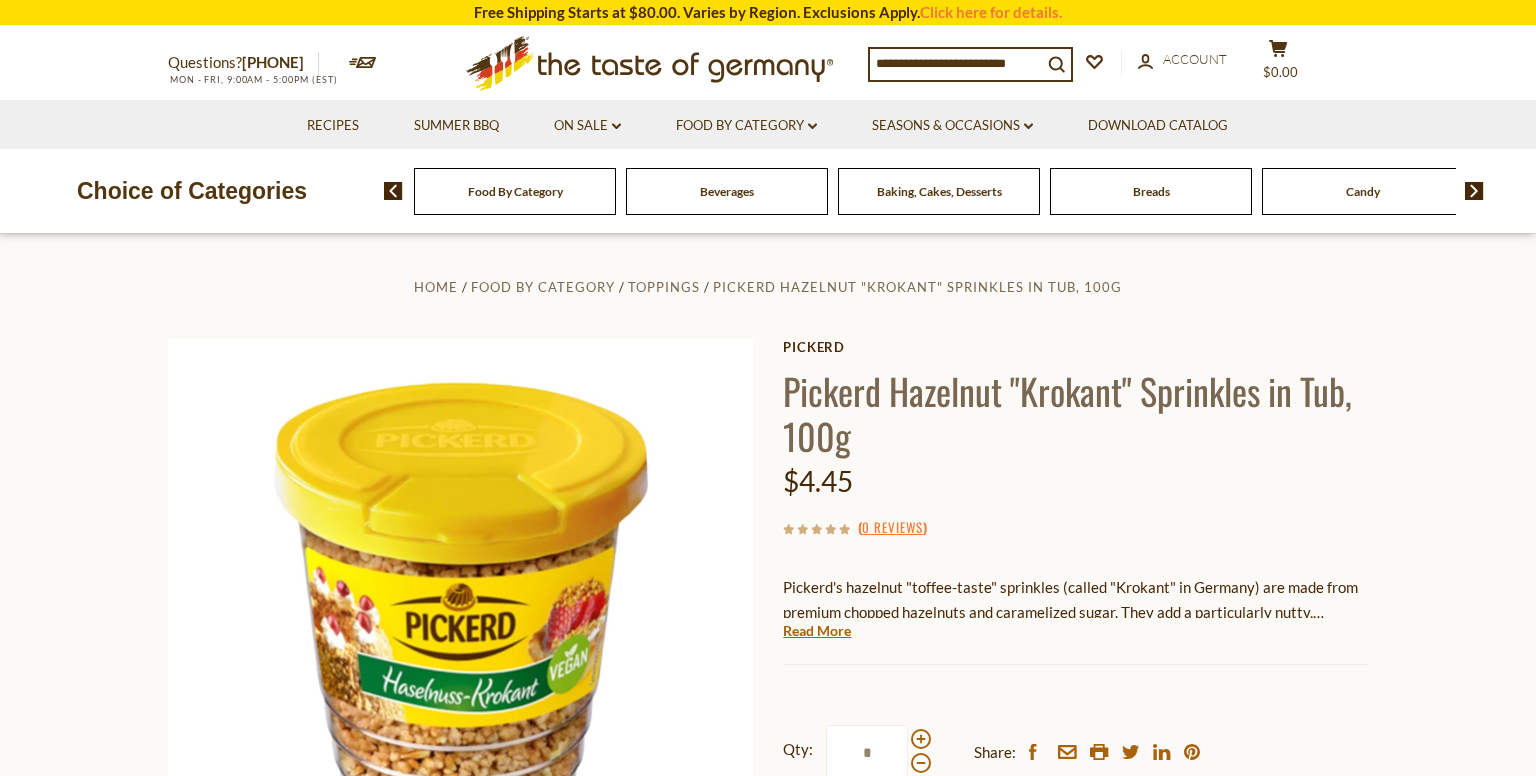 scroll, scrollTop: 0, scrollLeft: 0, axis: both 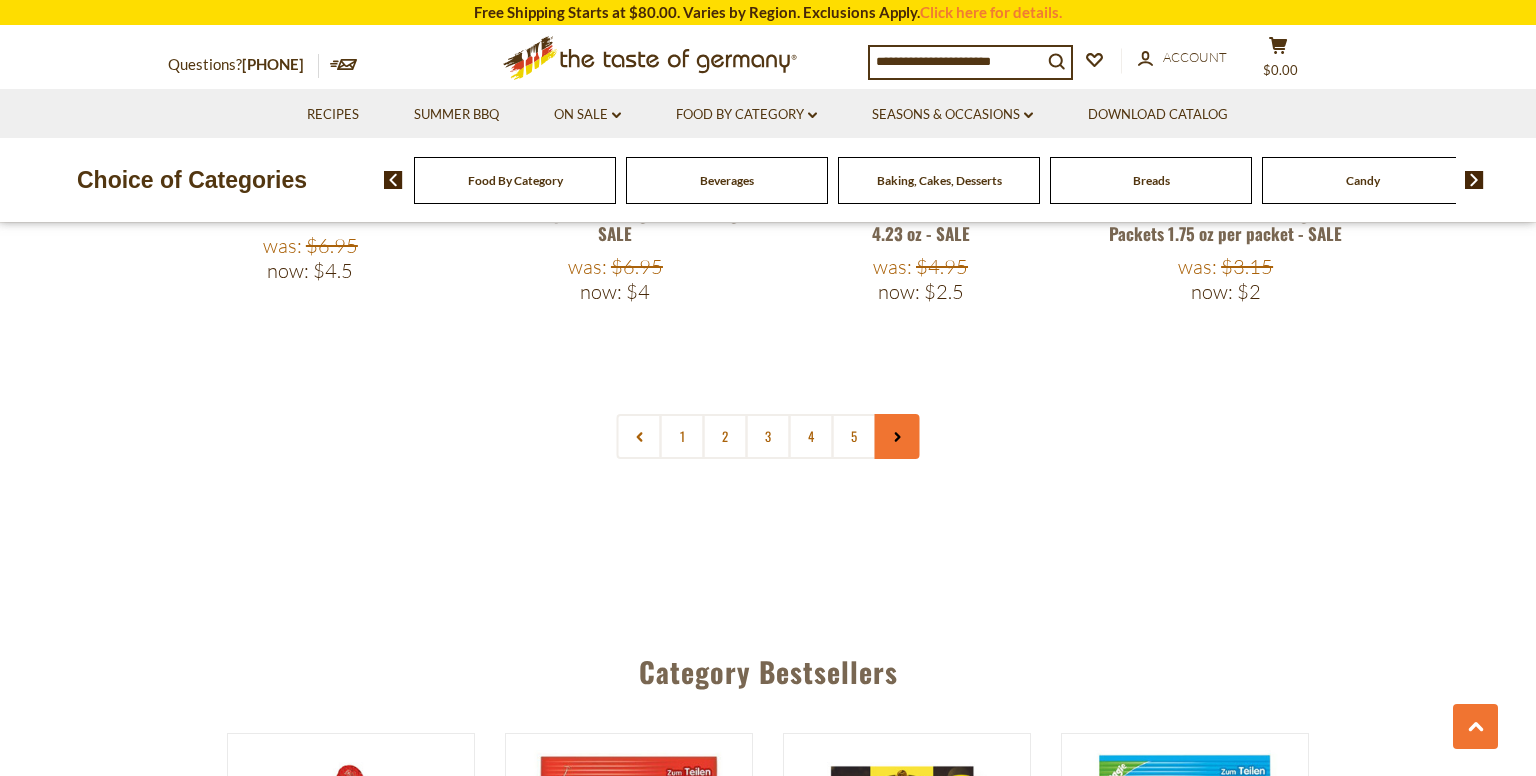 click at bounding box center [897, 436] 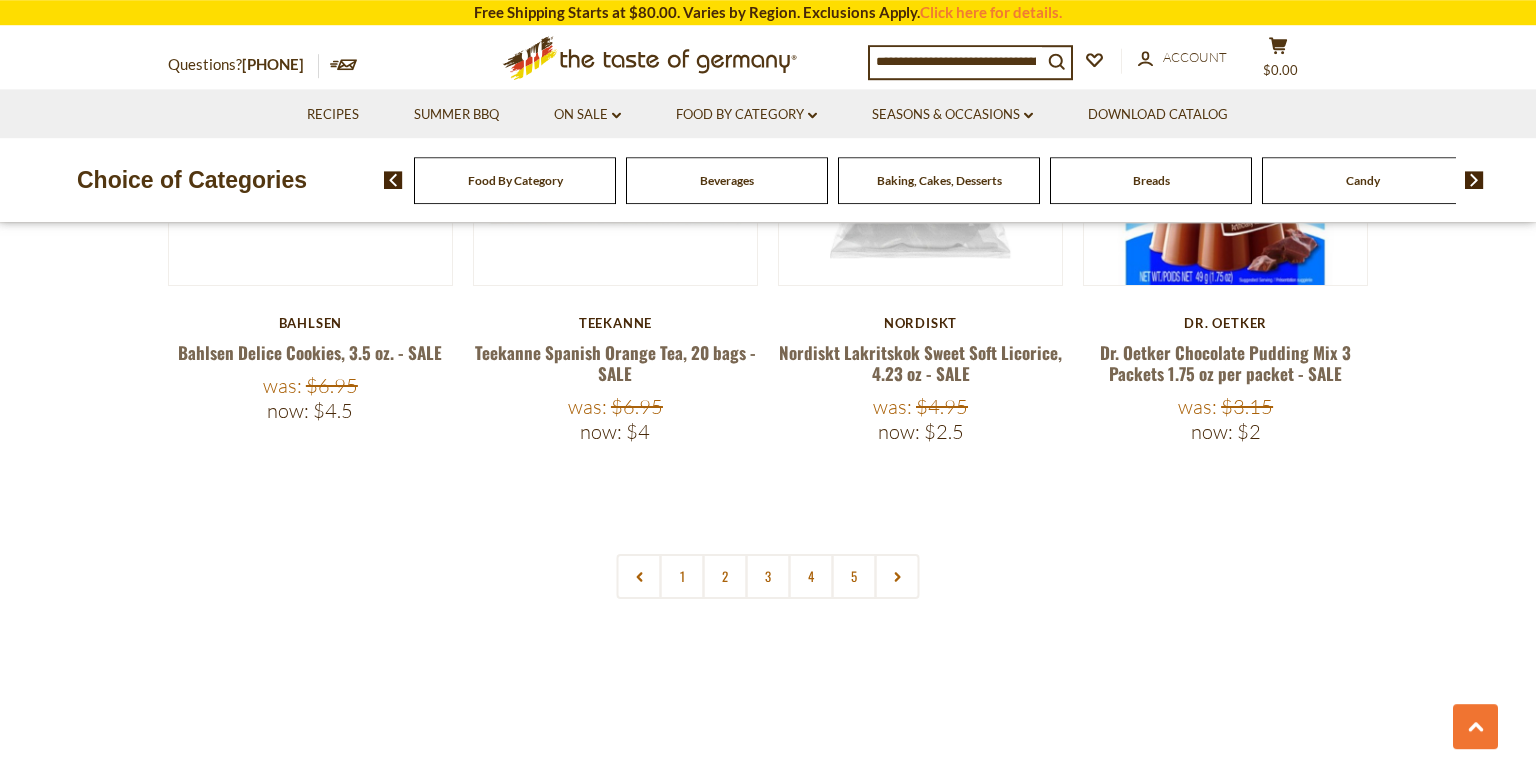 scroll, scrollTop: 4752, scrollLeft: 0, axis: vertical 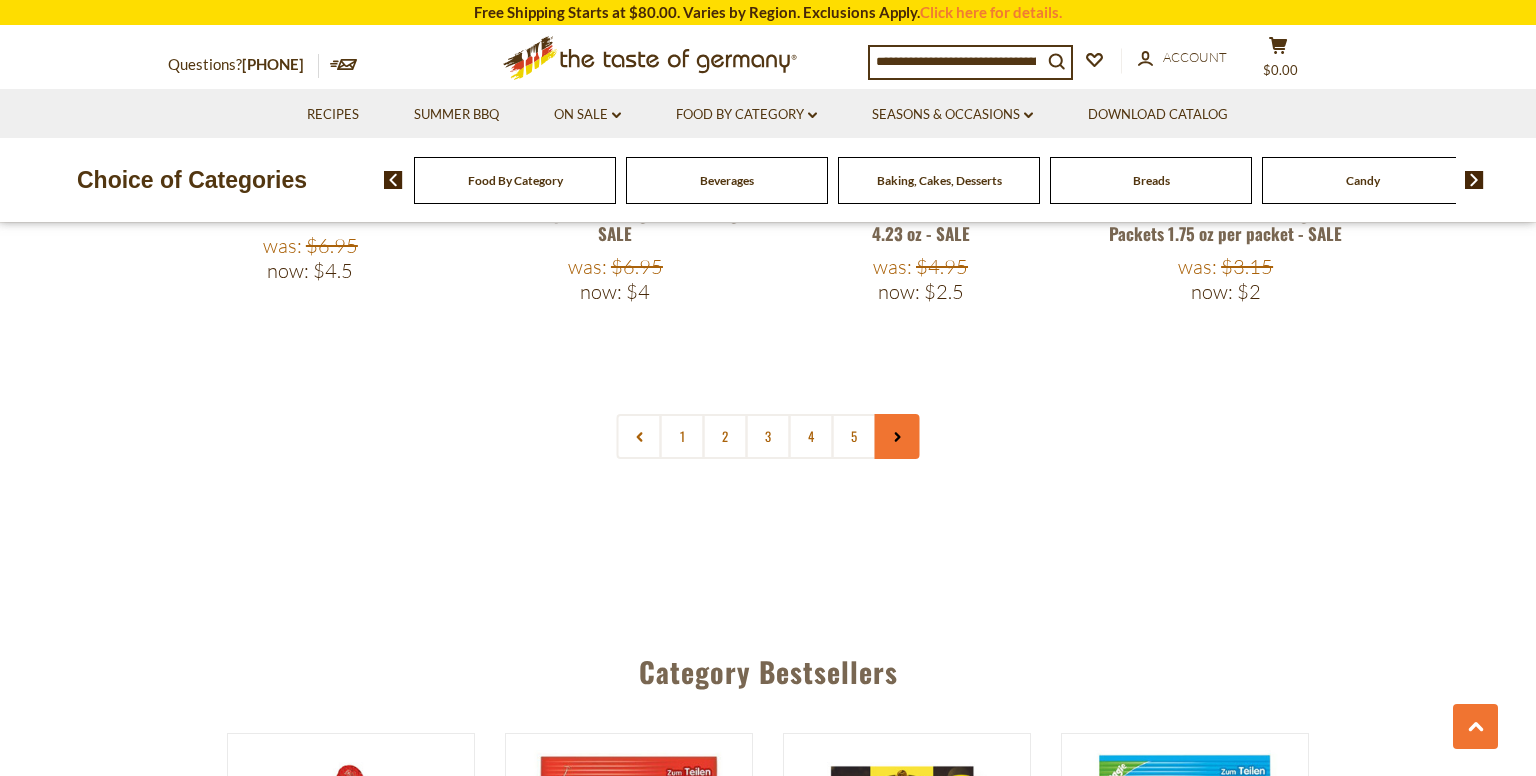 click at bounding box center (897, 436) 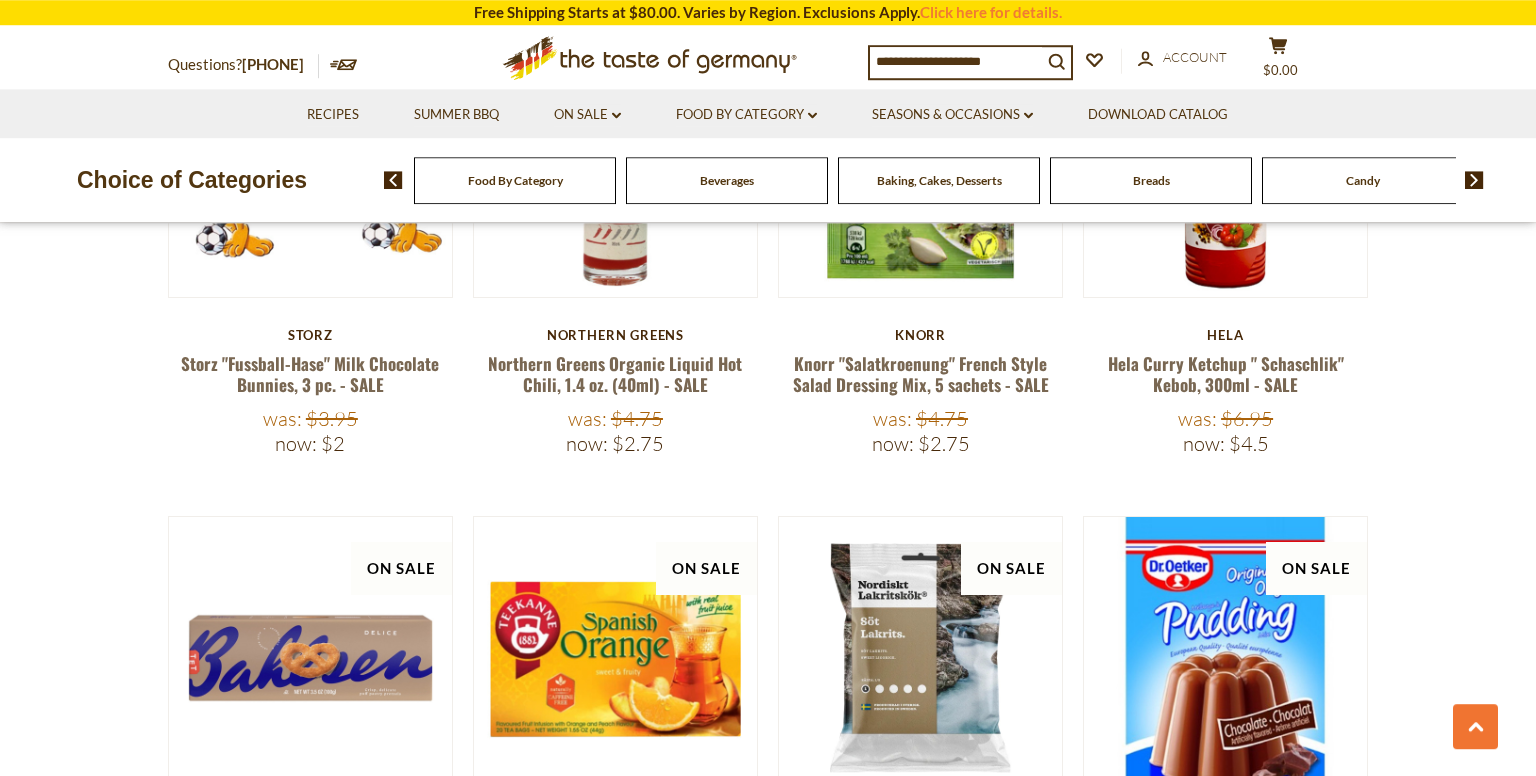 scroll, scrollTop: 4540, scrollLeft: 0, axis: vertical 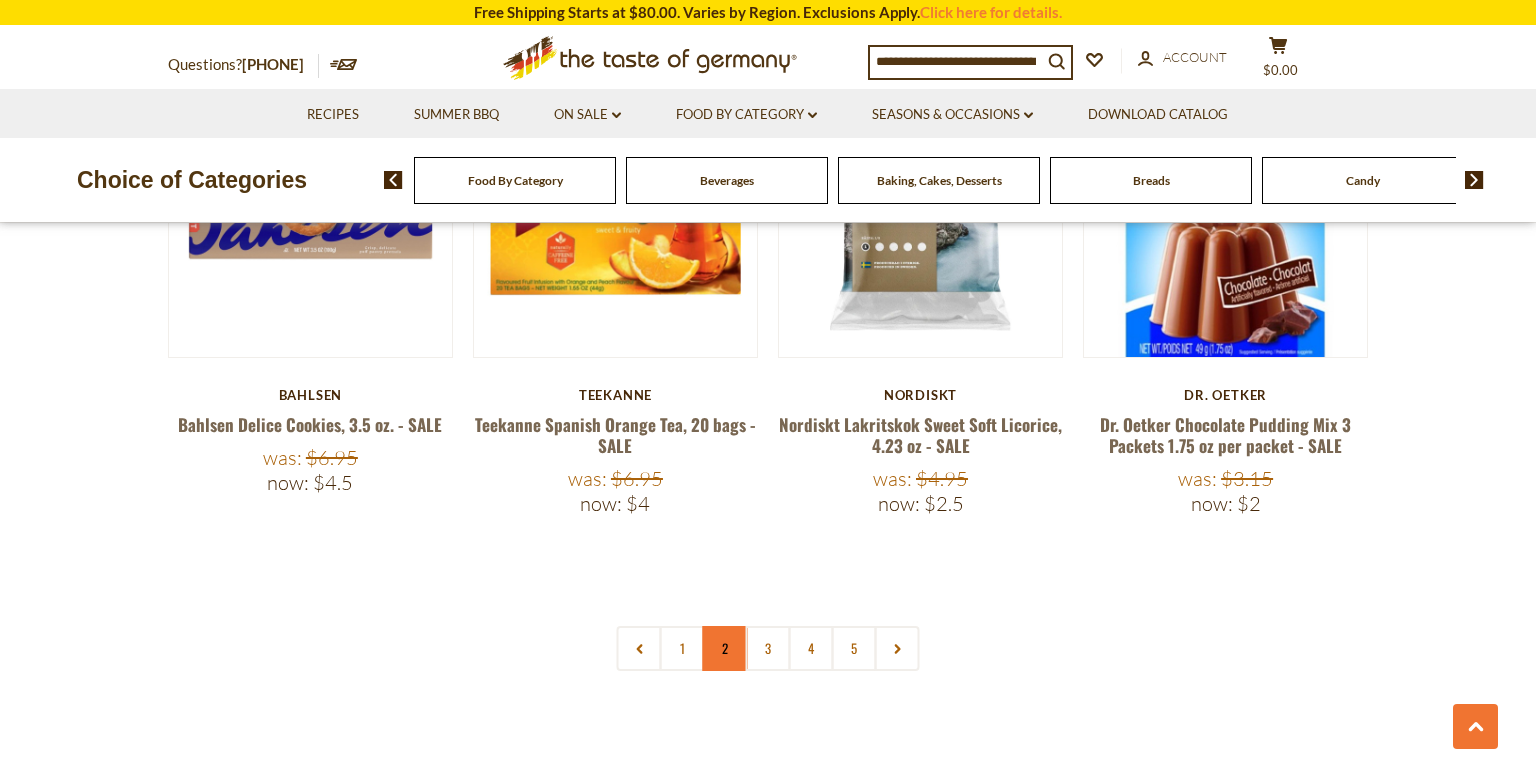 click on "2" at bounding box center [725, 648] 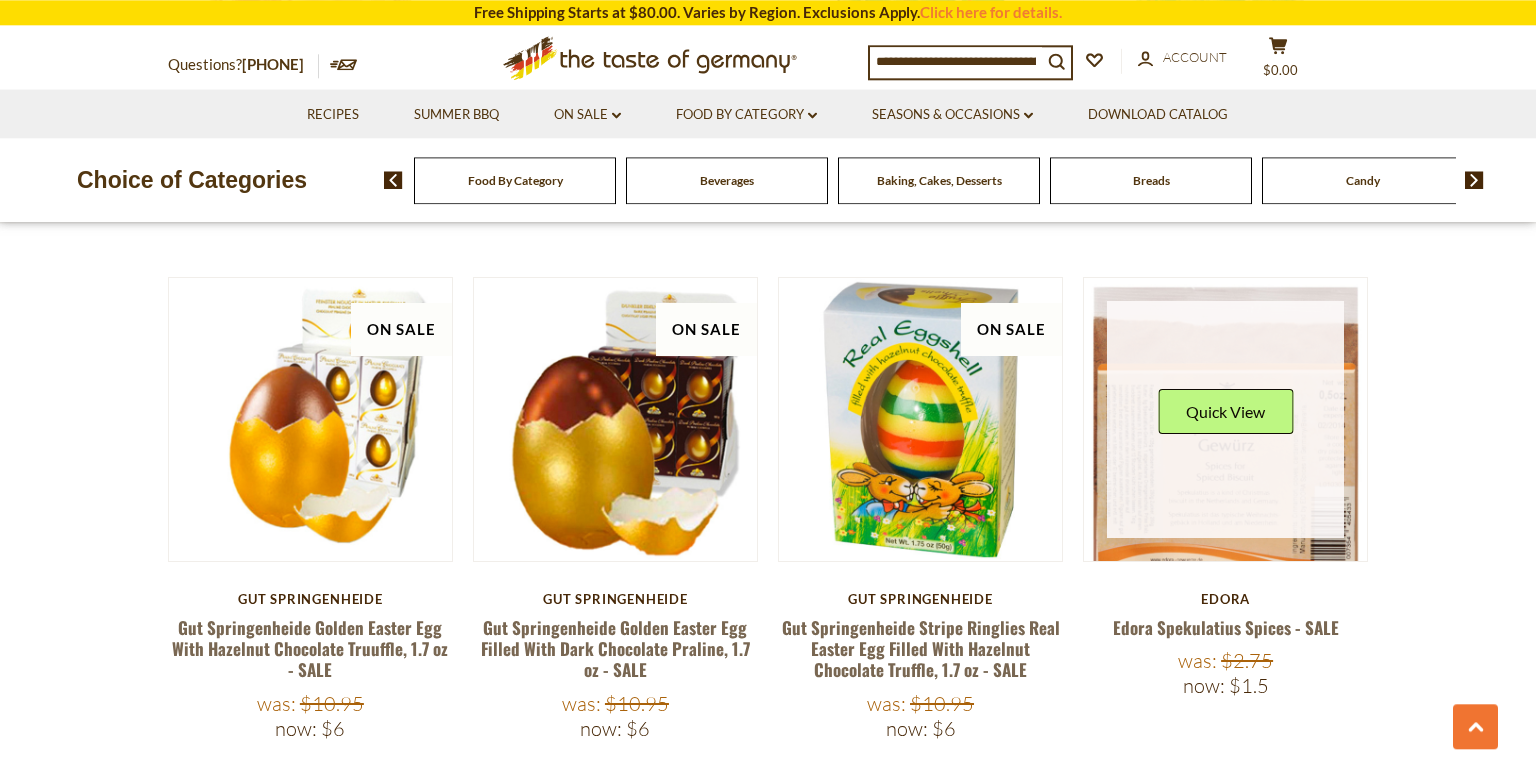 scroll, scrollTop: 786, scrollLeft: 0, axis: vertical 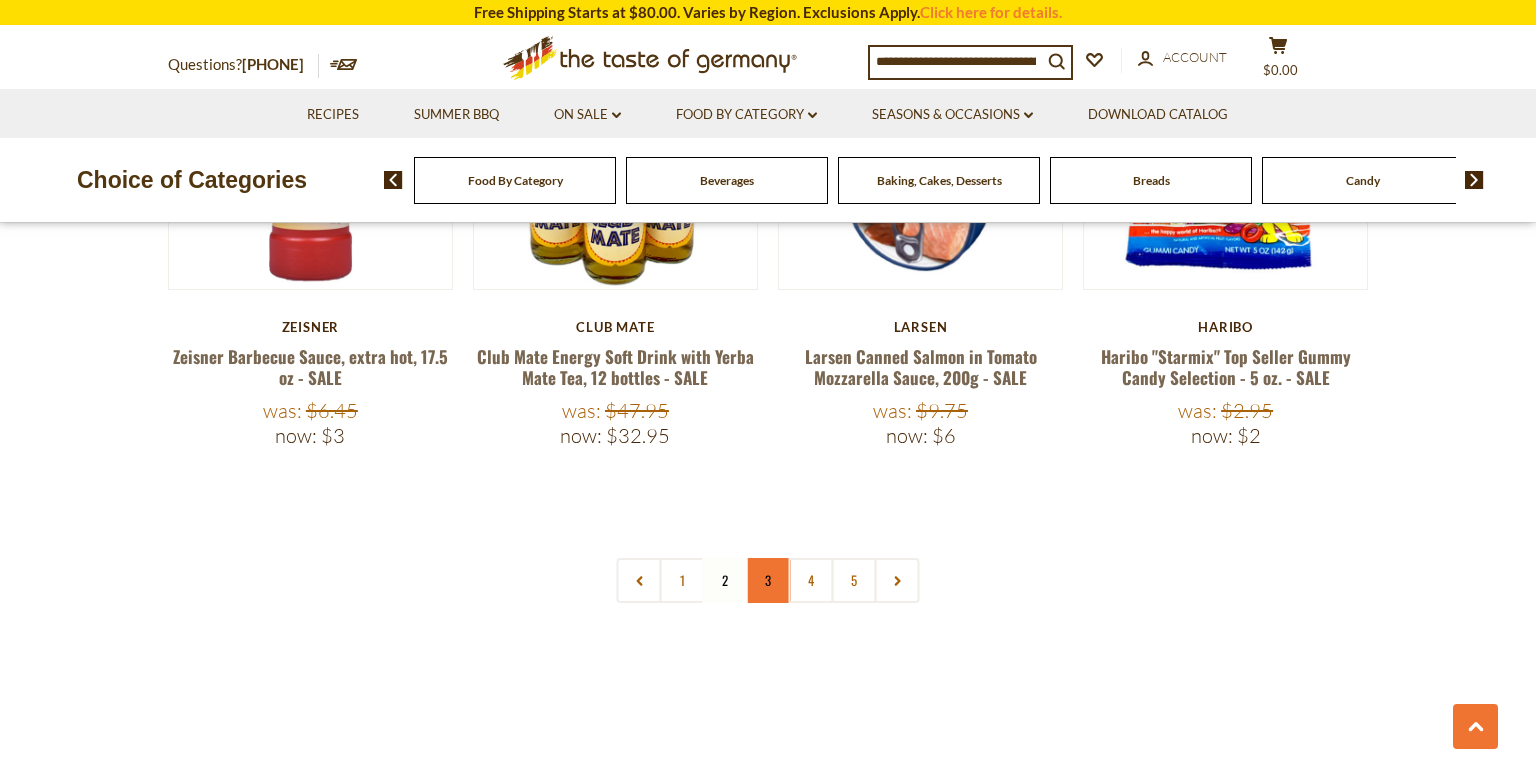 click on "3" at bounding box center (768, 580) 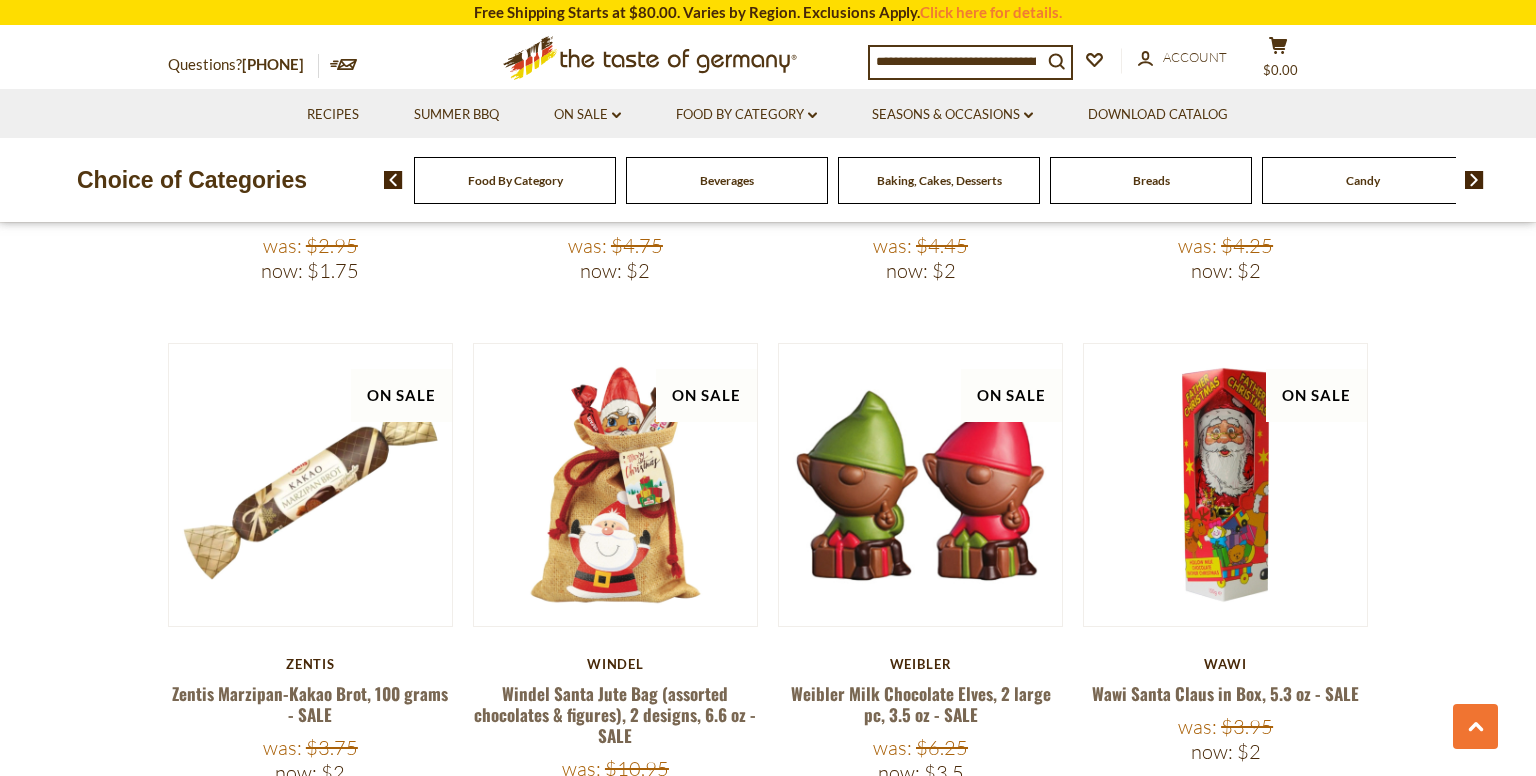 scroll, scrollTop: 364, scrollLeft: 0, axis: vertical 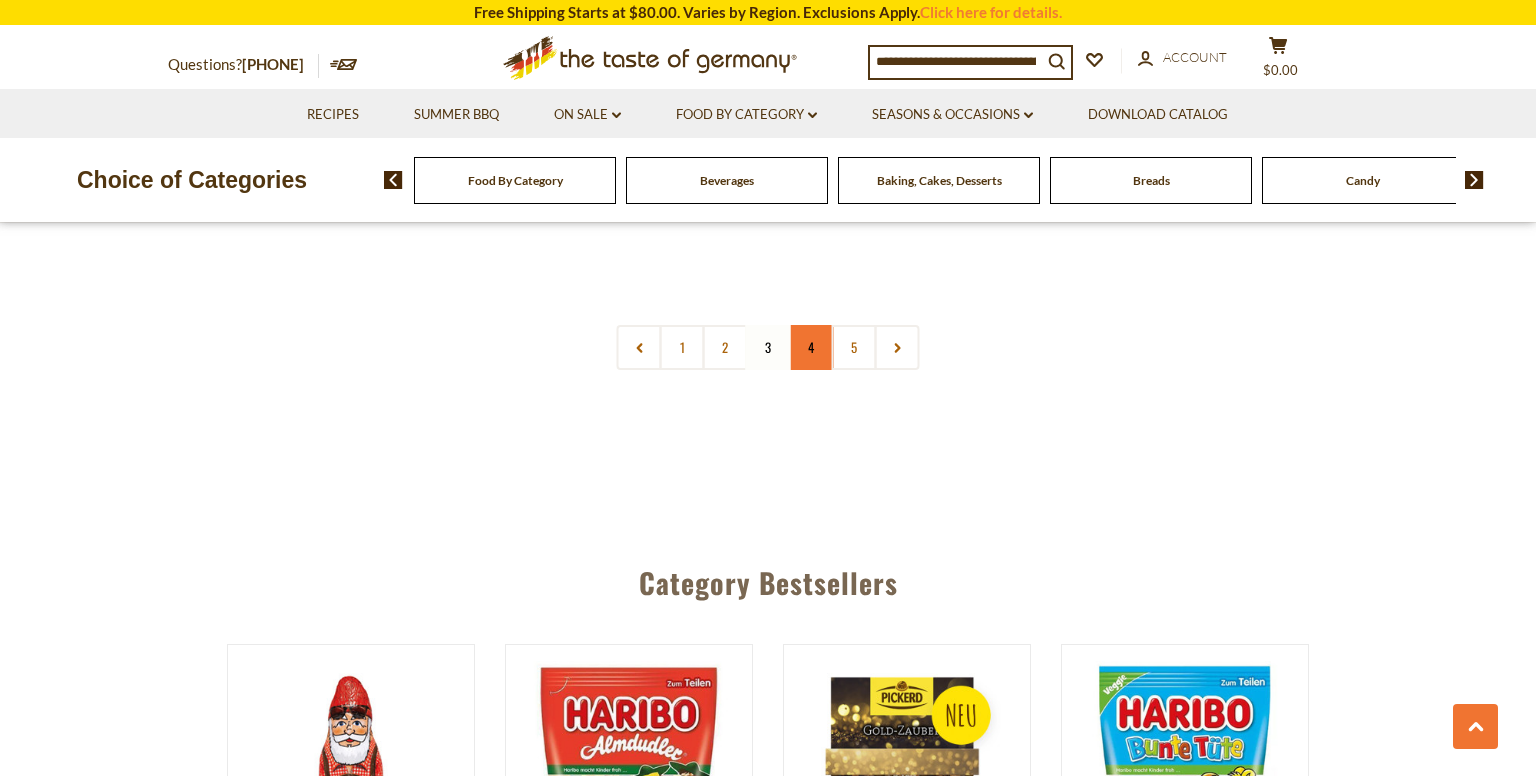 click on "4" at bounding box center (811, 347) 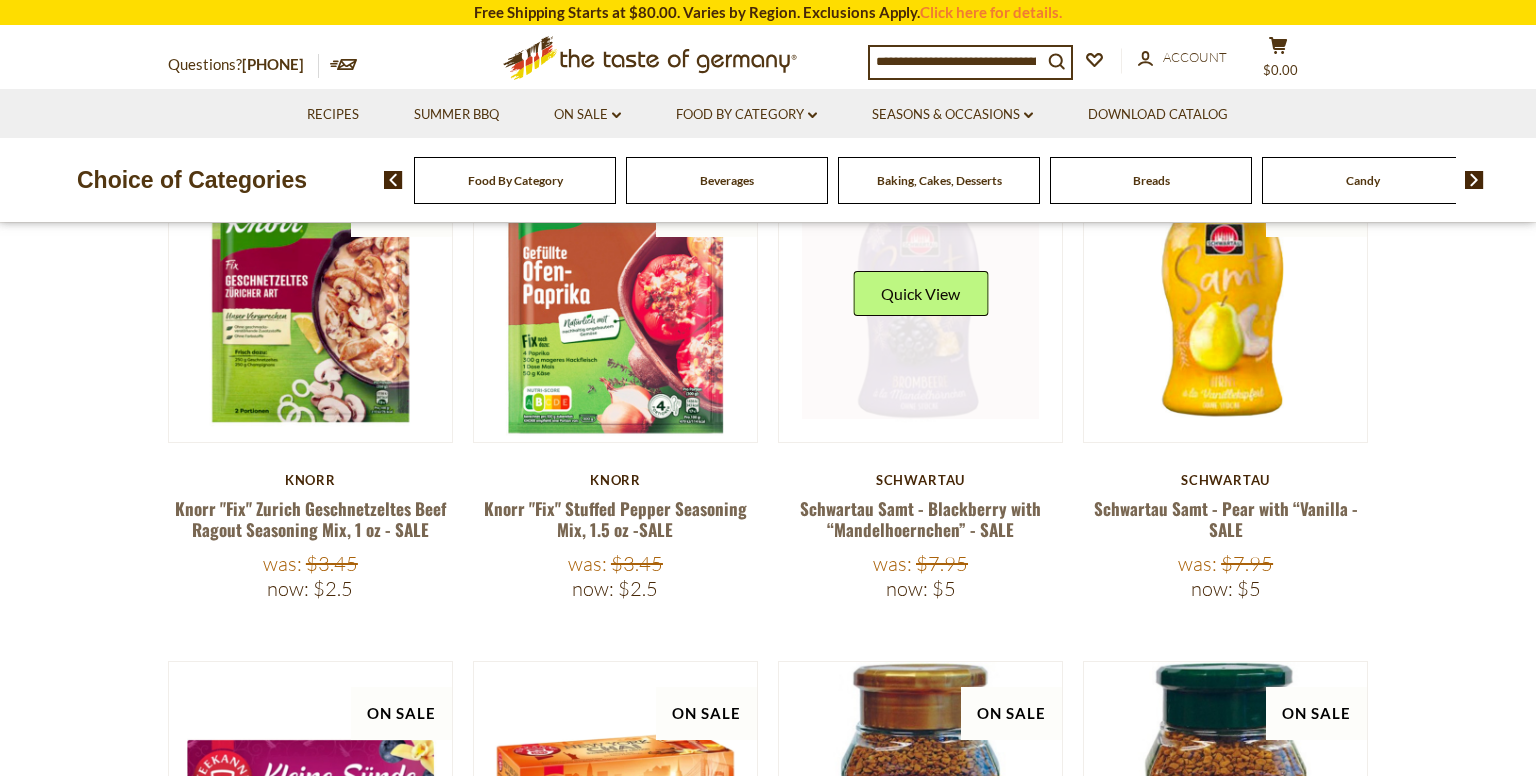 scroll, scrollTop: 363, scrollLeft: 0, axis: vertical 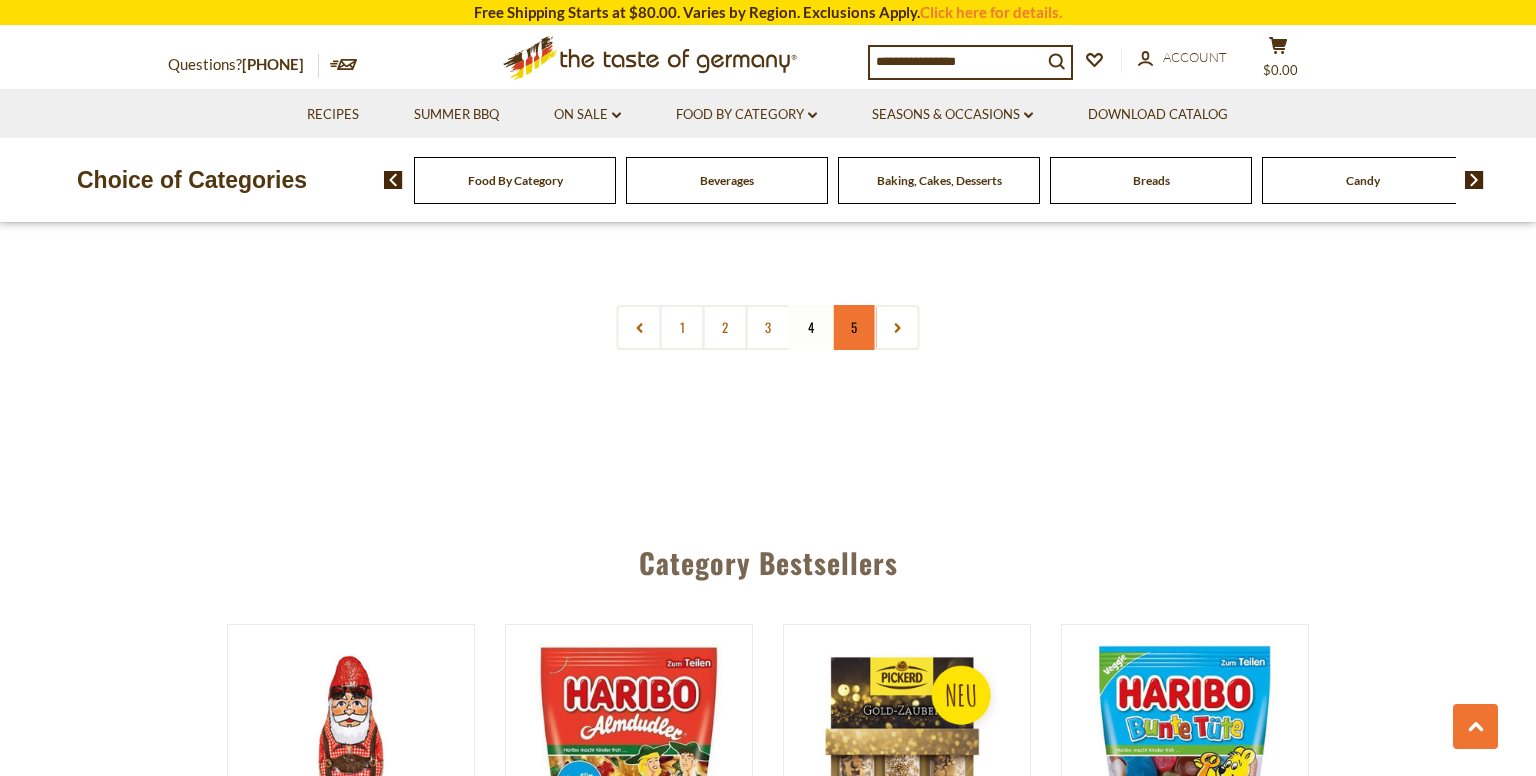 click on "5" at bounding box center (854, 327) 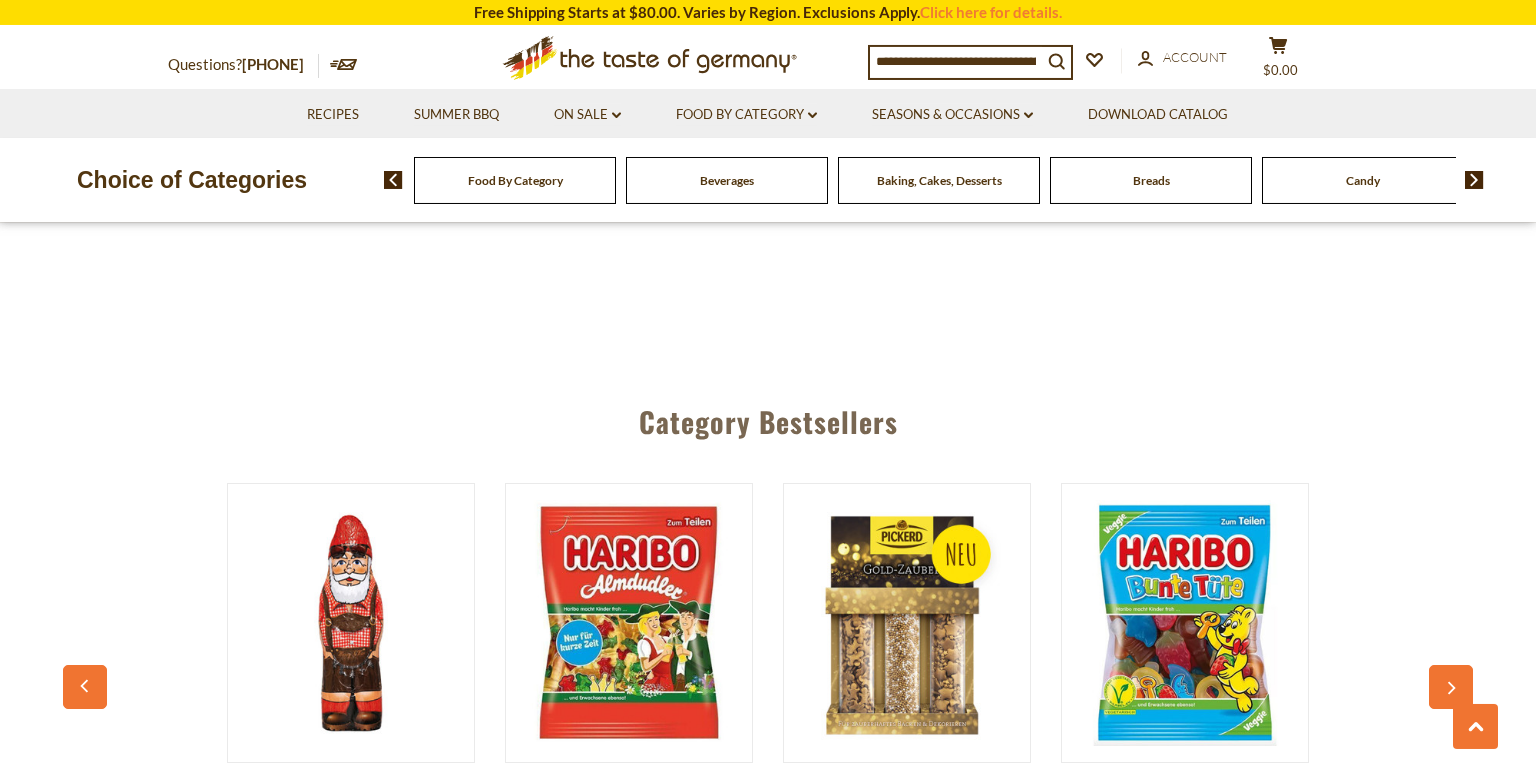 scroll, scrollTop: 3743, scrollLeft: 0, axis: vertical 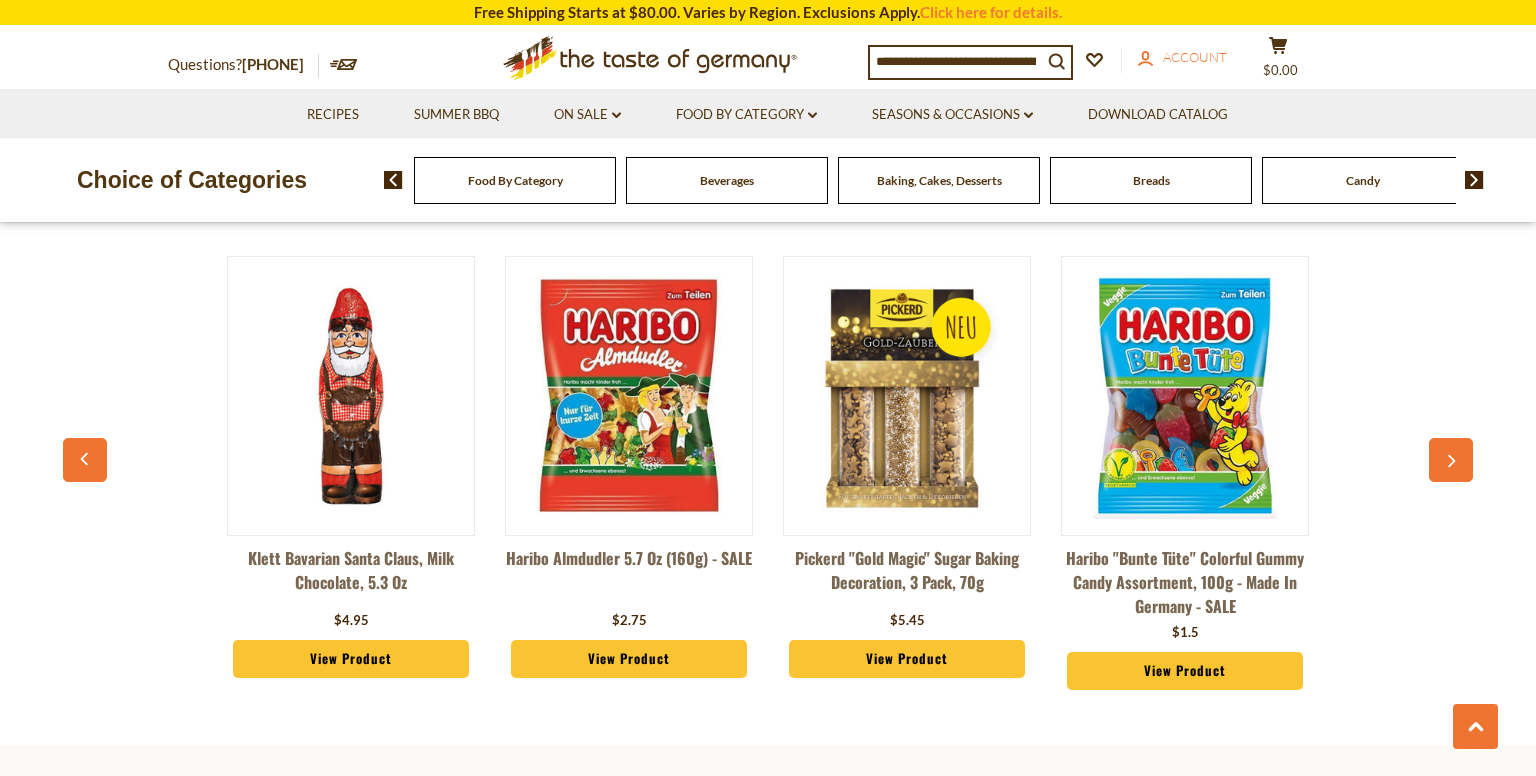 click on "account
Account" at bounding box center (1182, 58) 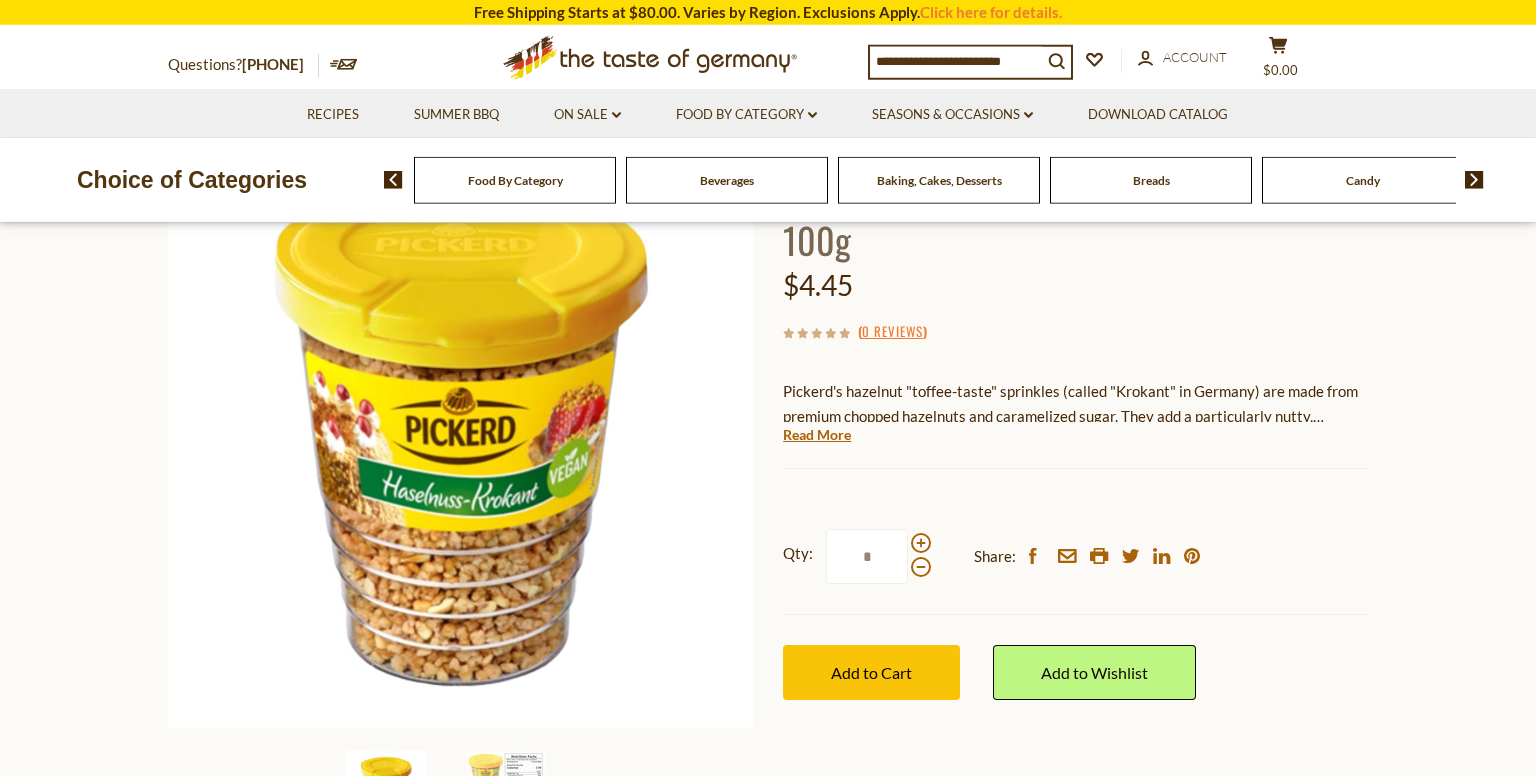 scroll, scrollTop: 211, scrollLeft: 0, axis: vertical 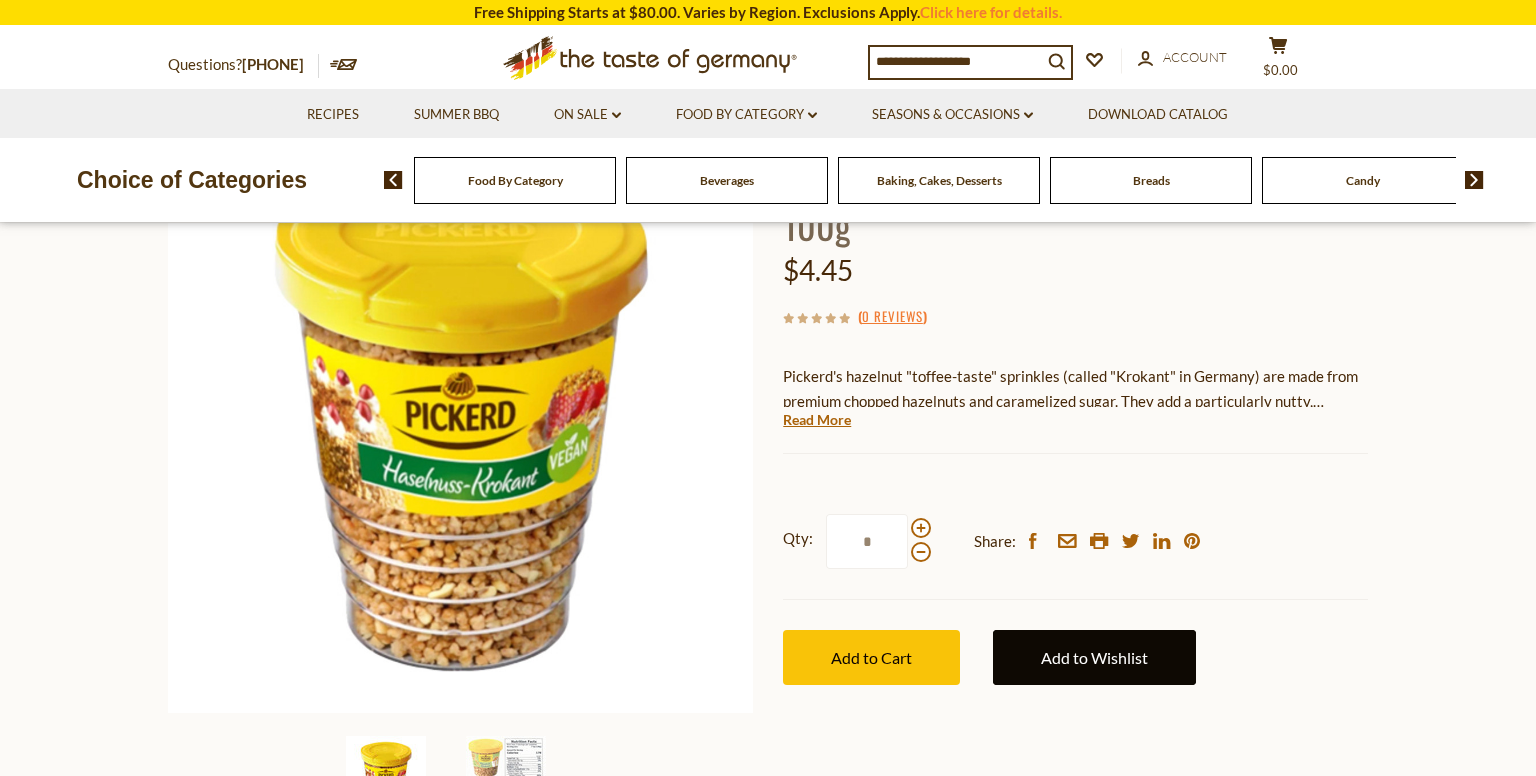 click on "Add to Wishlist" at bounding box center [1094, 657] 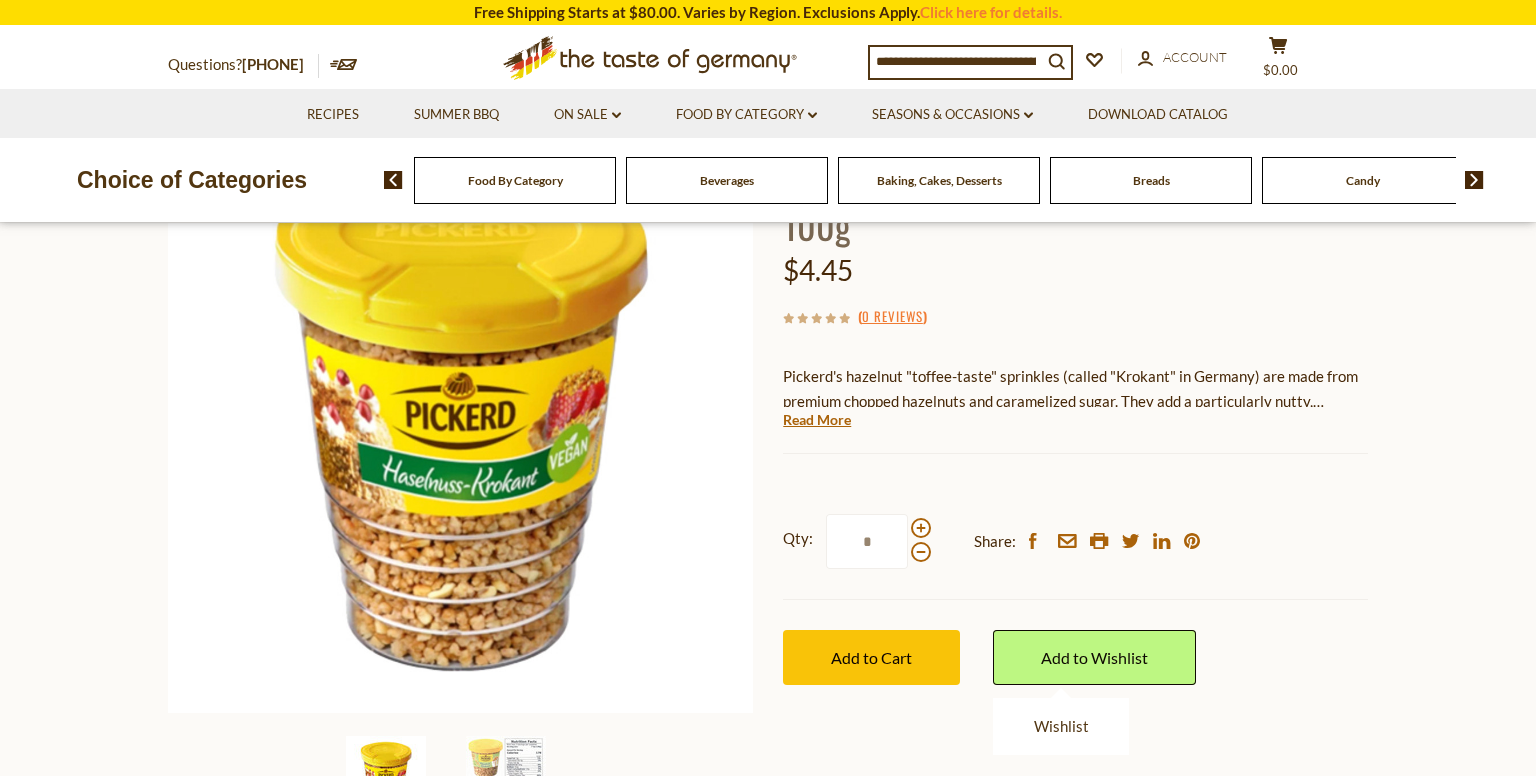 scroll, scrollTop: 422, scrollLeft: 0, axis: vertical 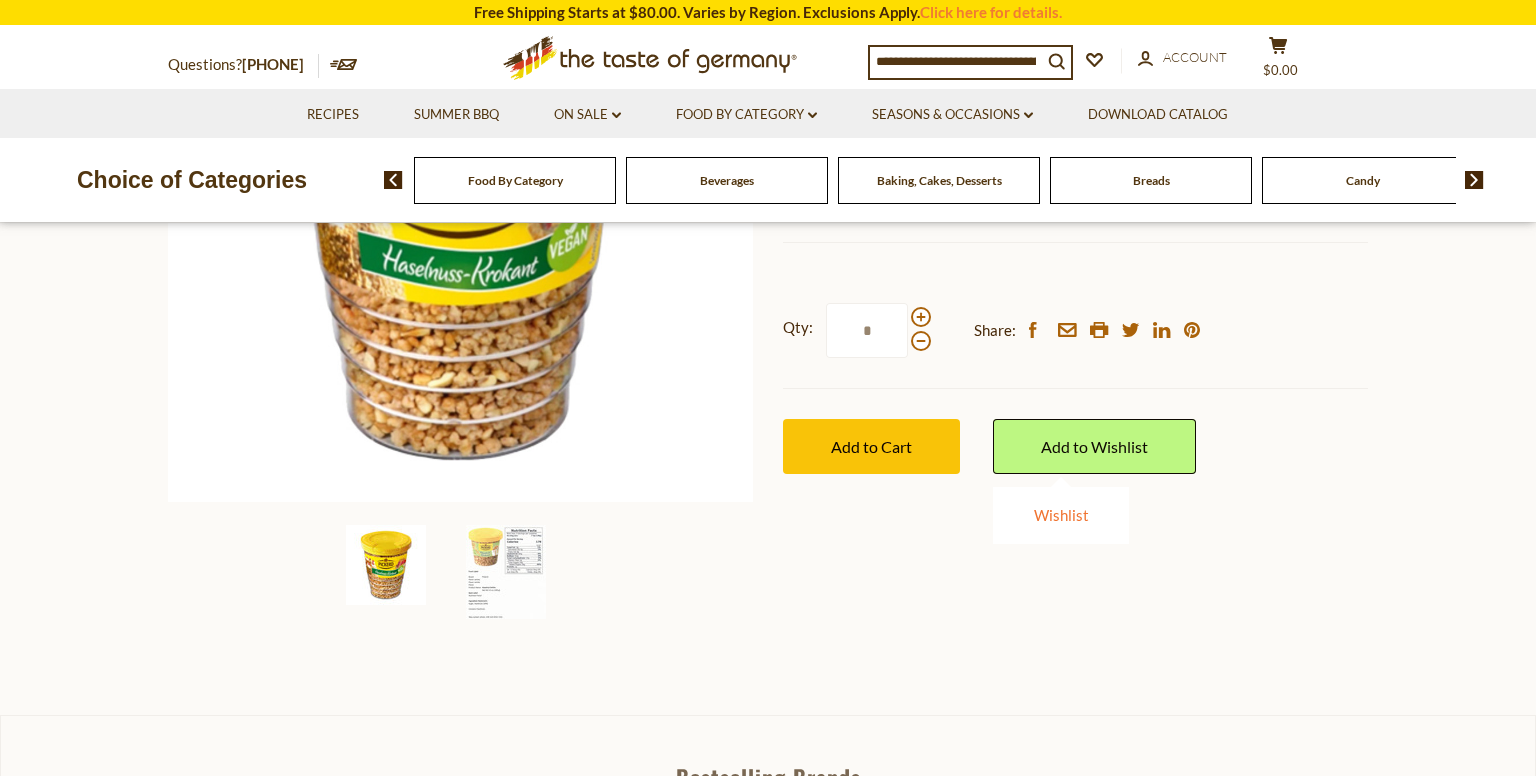 click on "Wishlist" at bounding box center [1061, 515] 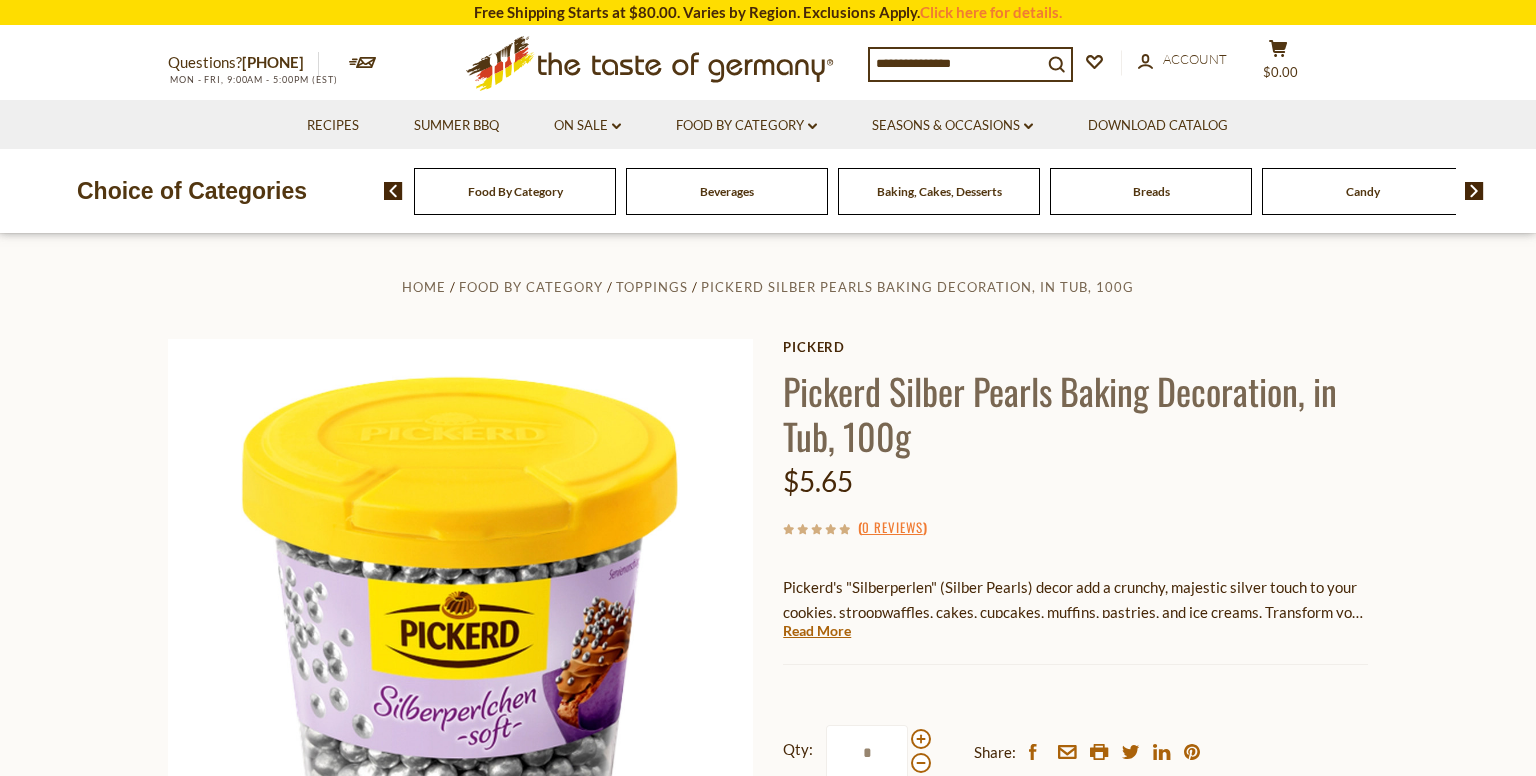 scroll, scrollTop: 0, scrollLeft: 0, axis: both 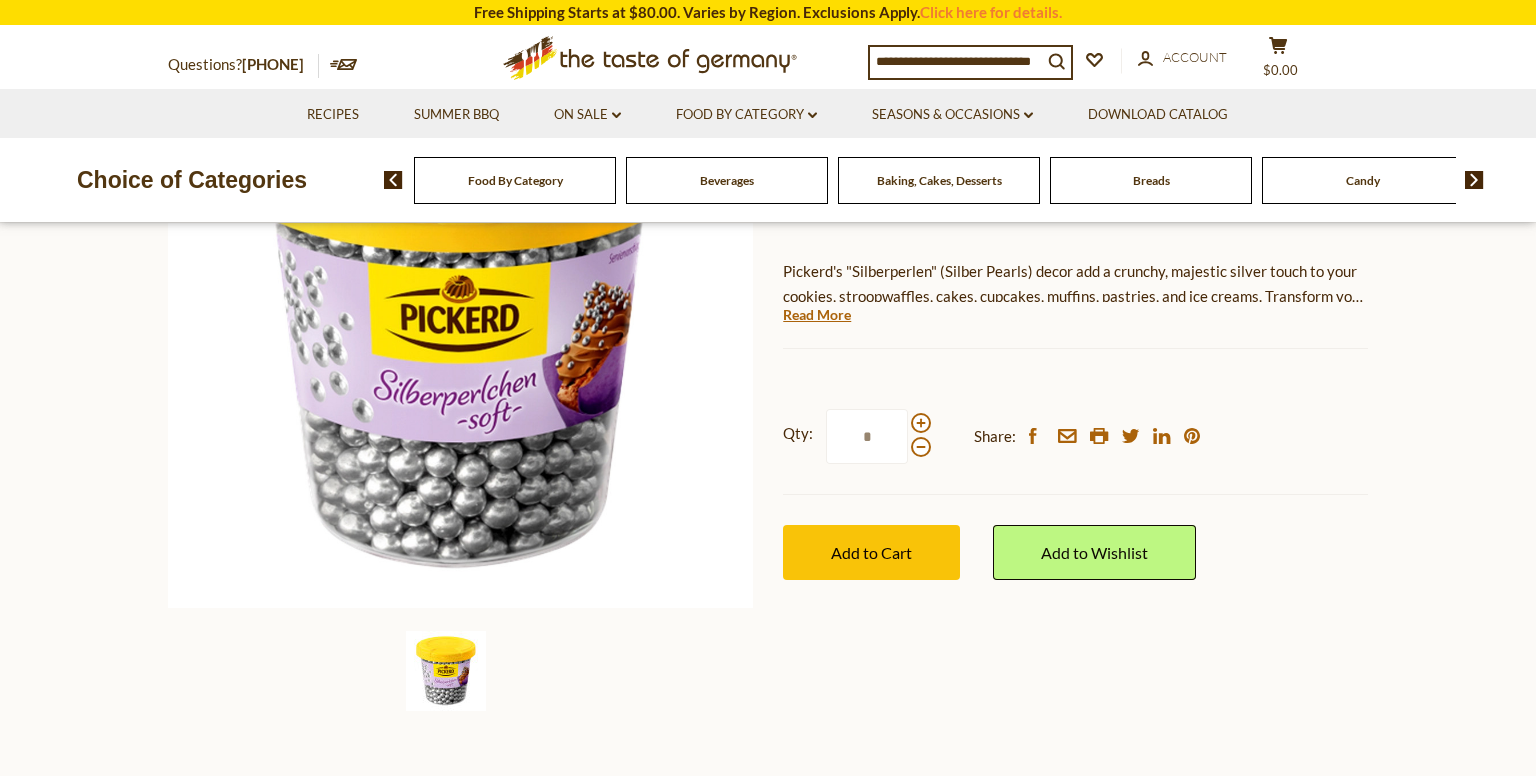 click on "Add to Wishlist
Wishlist" at bounding box center [1094, 552] 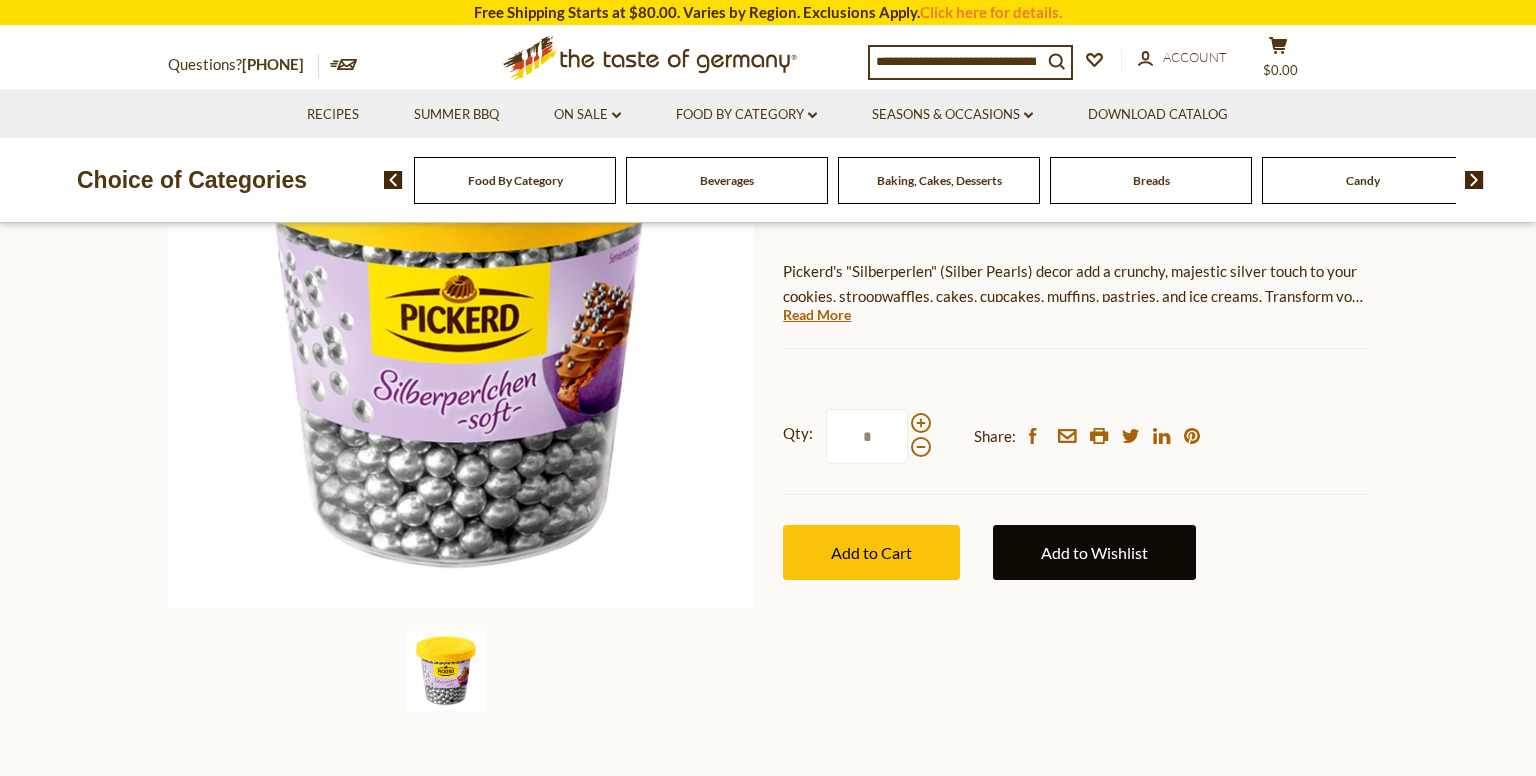 click on "Add to Wishlist" at bounding box center (1094, 552) 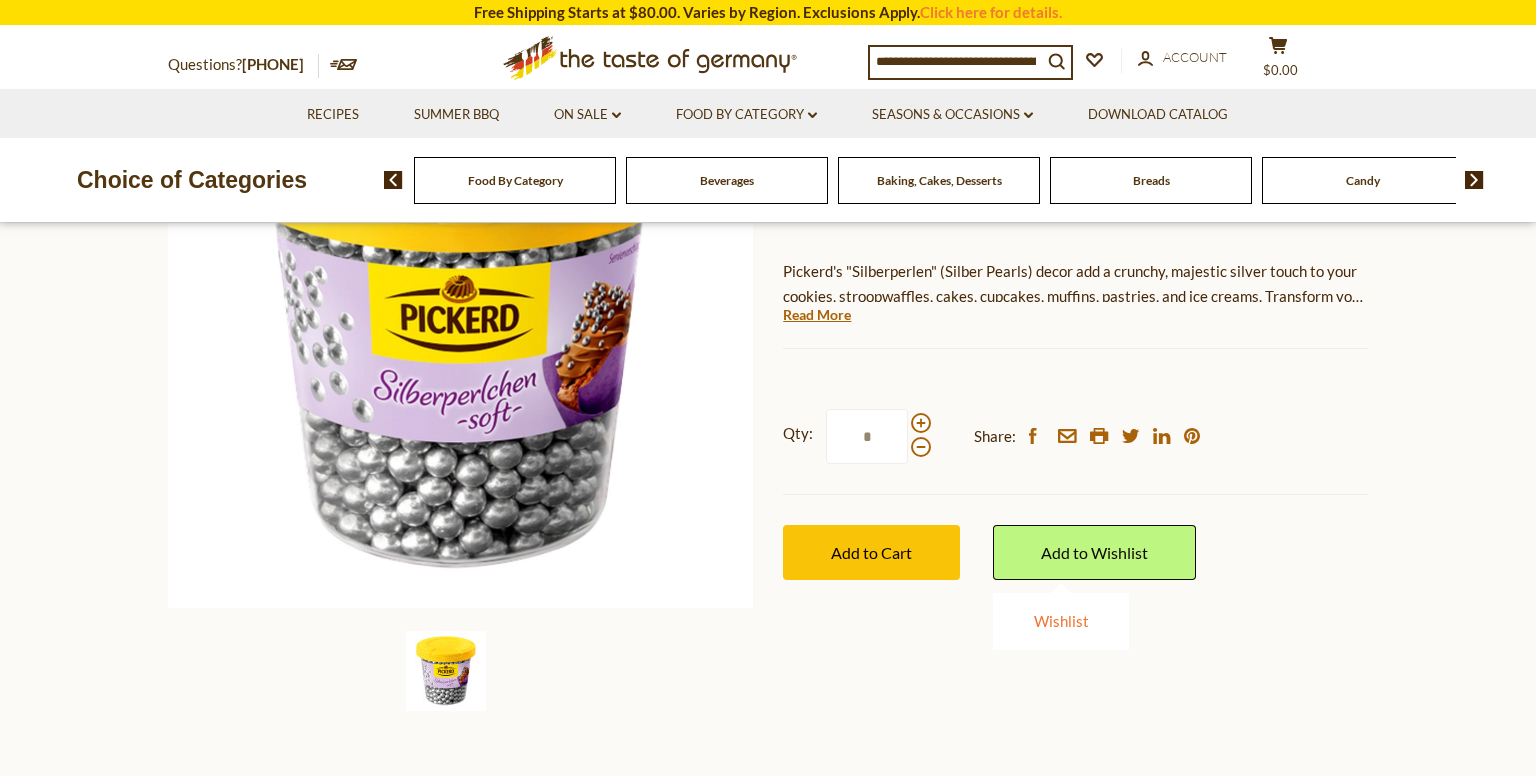 click on "Wishlist" at bounding box center [1061, 621] 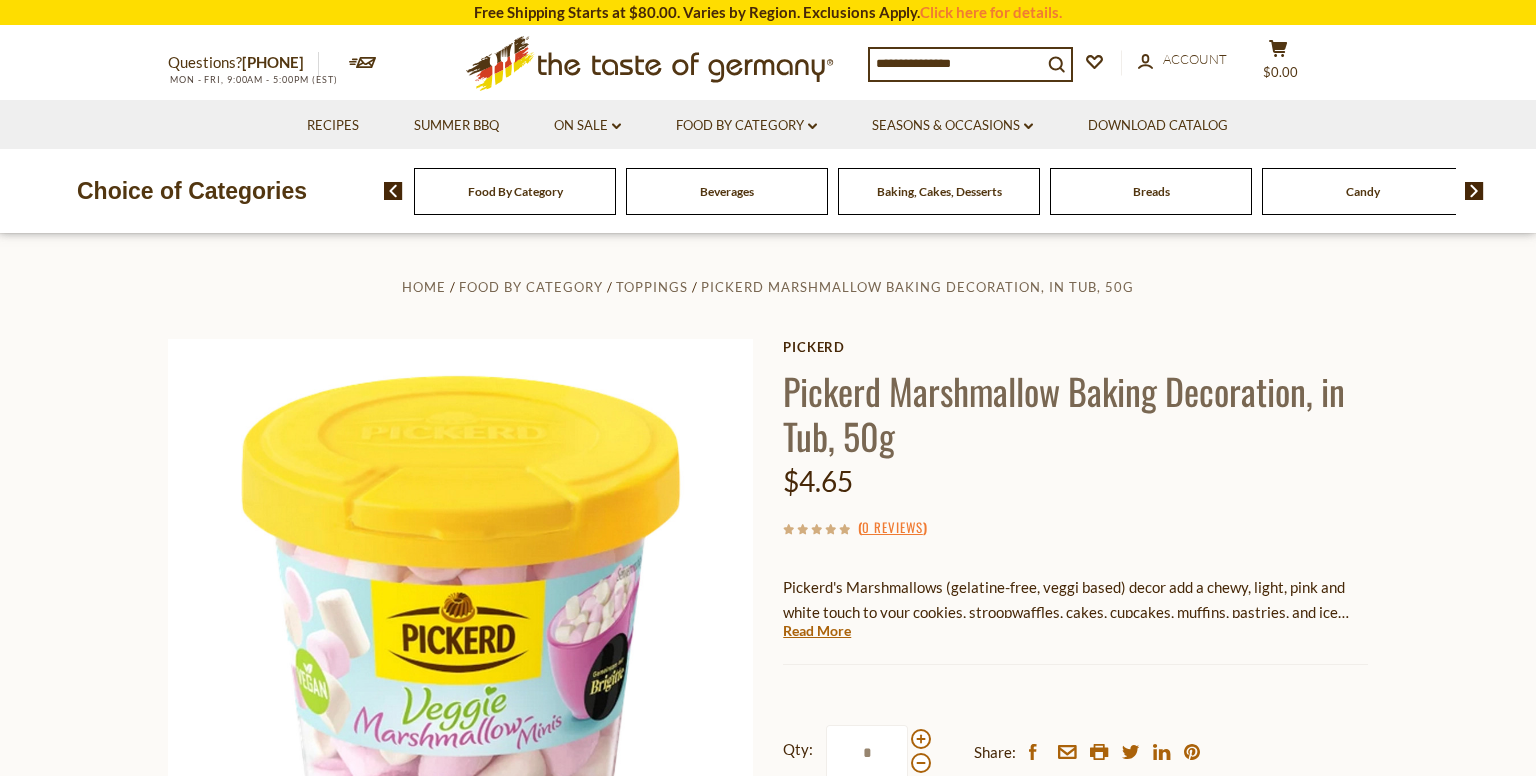scroll, scrollTop: 0, scrollLeft: 0, axis: both 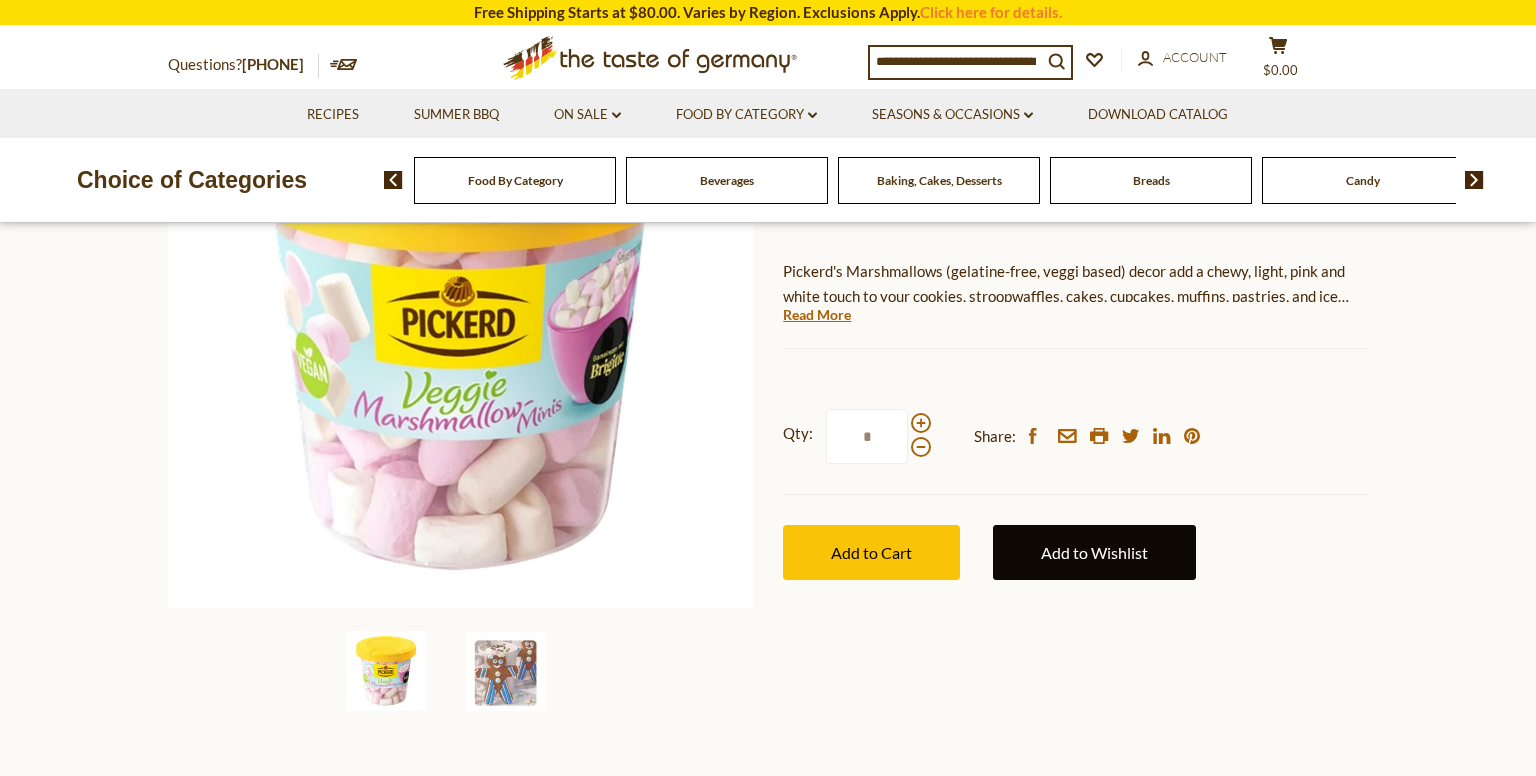 click on "Add to Wishlist" at bounding box center (1094, 552) 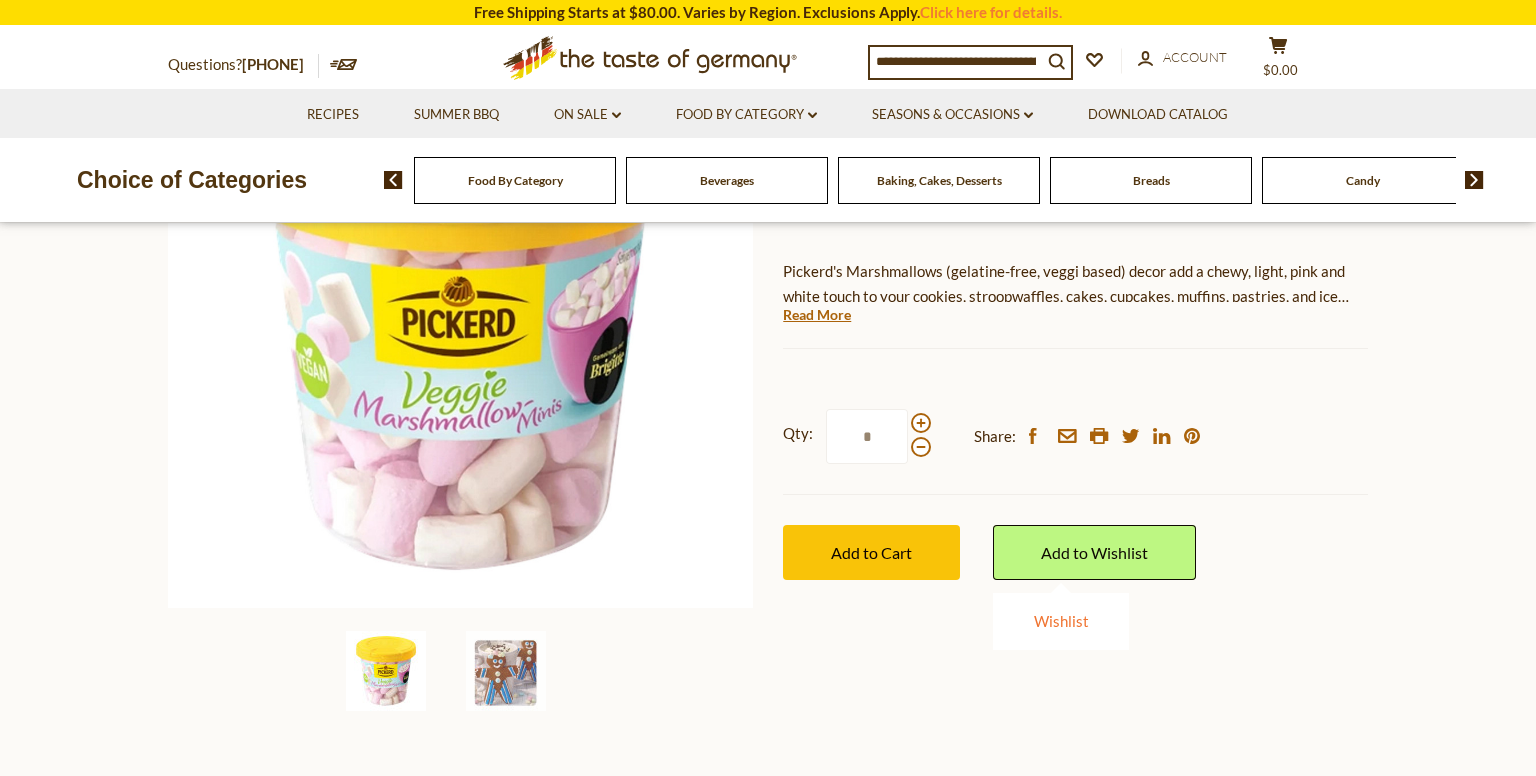 click on "Wishlist" at bounding box center (1061, 621) 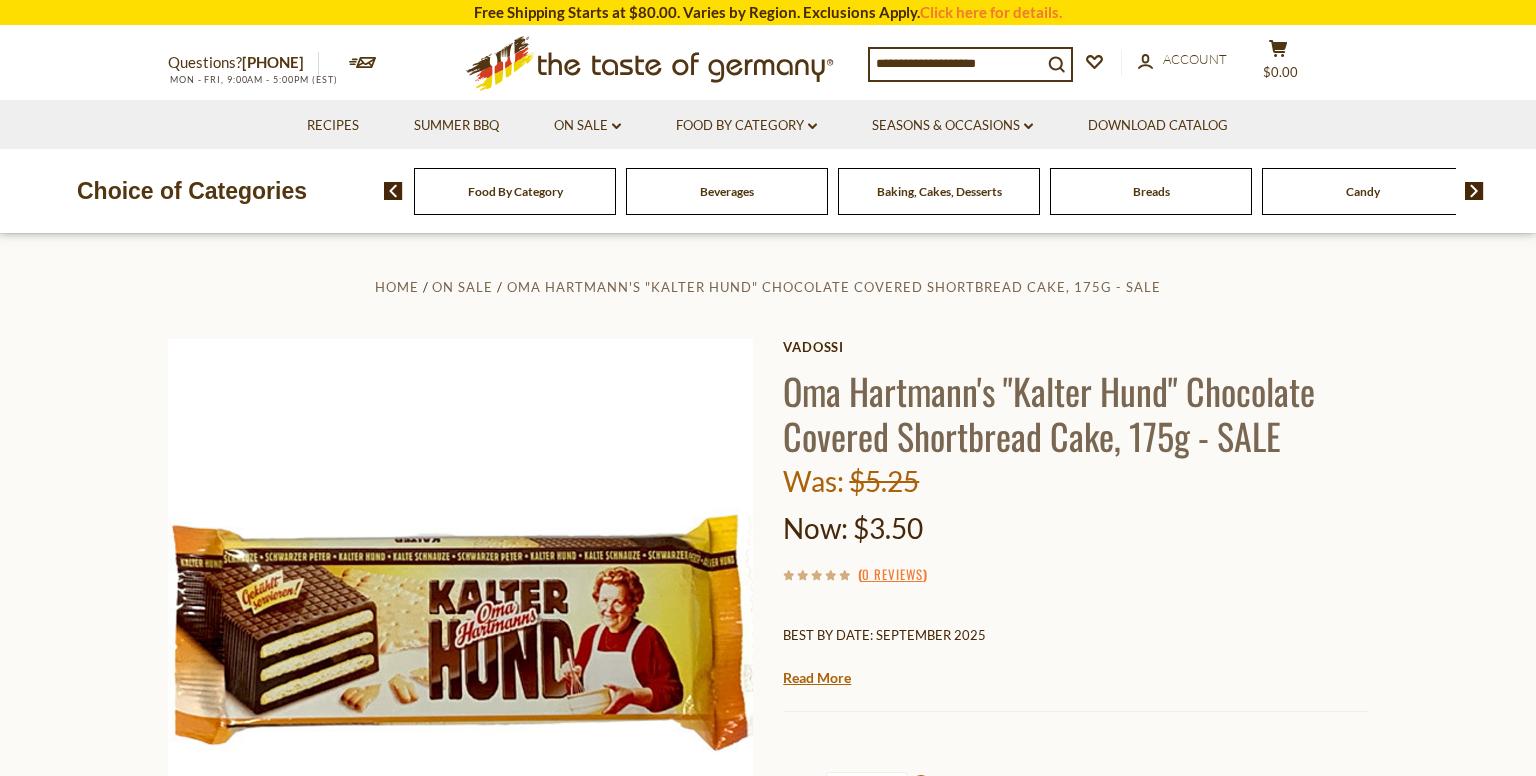 scroll, scrollTop: 0, scrollLeft: 0, axis: both 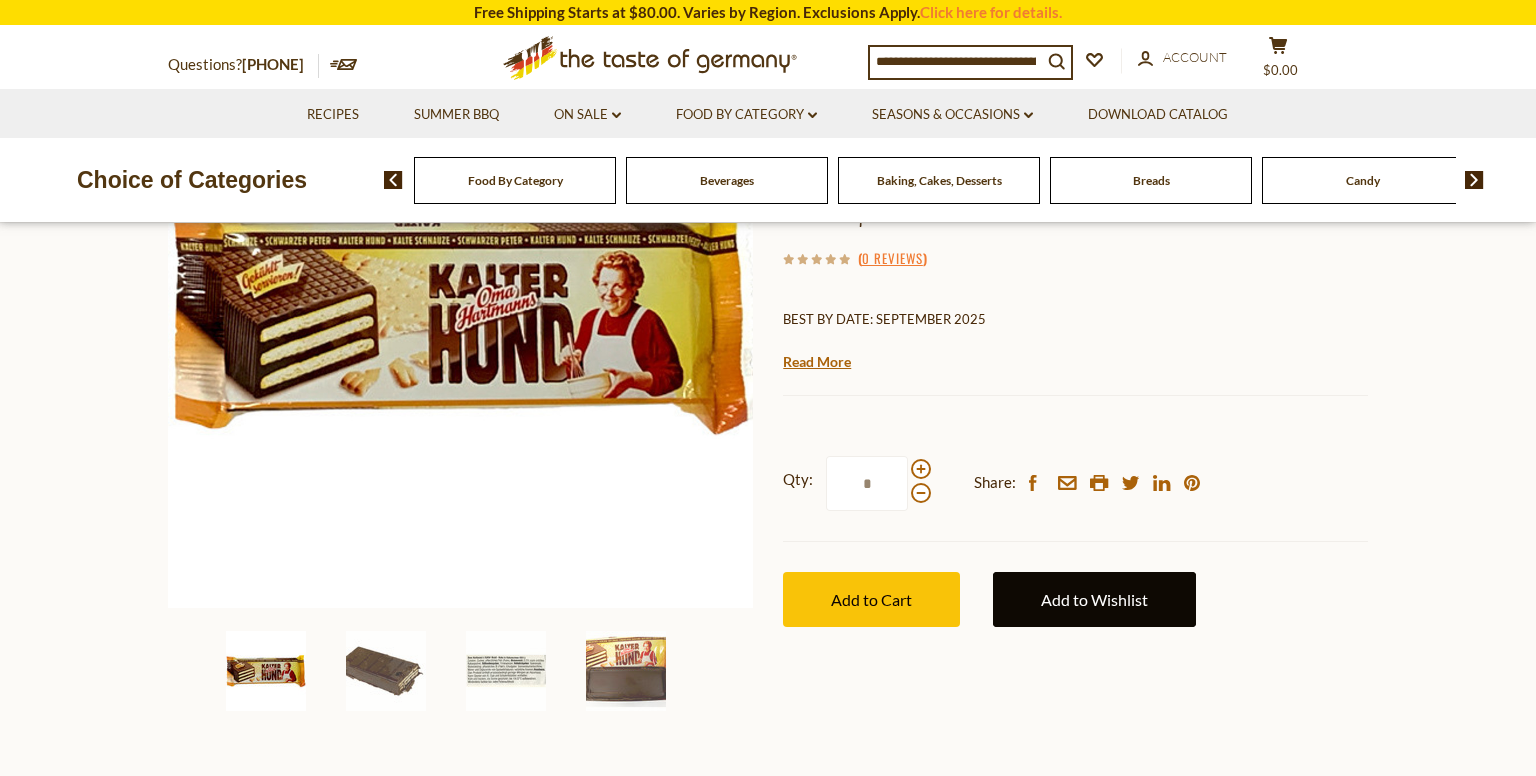 click on "Add to Wishlist" at bounding box center (1094, 599) 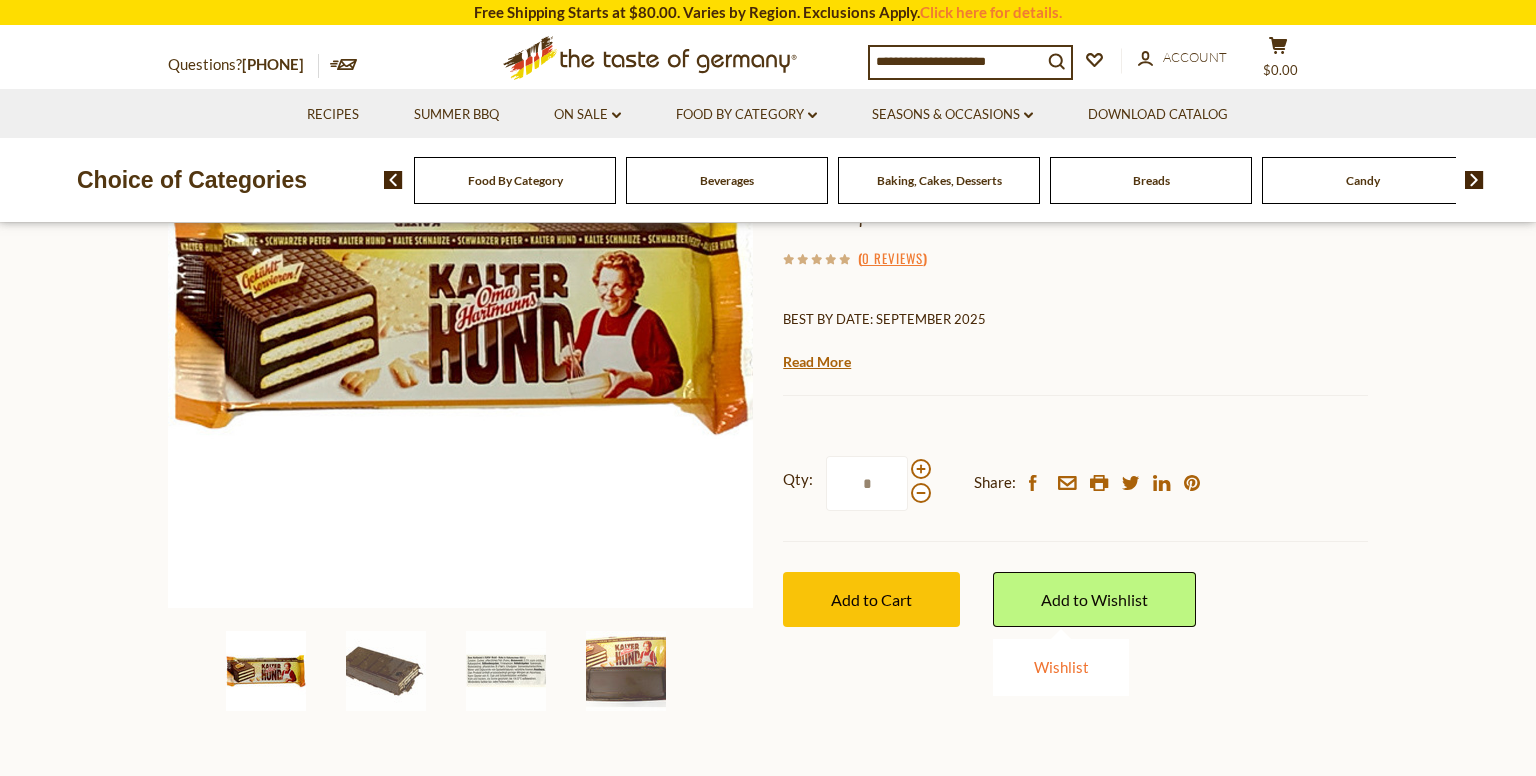 click on "Wishlist" at bounding box center (1061, 667) 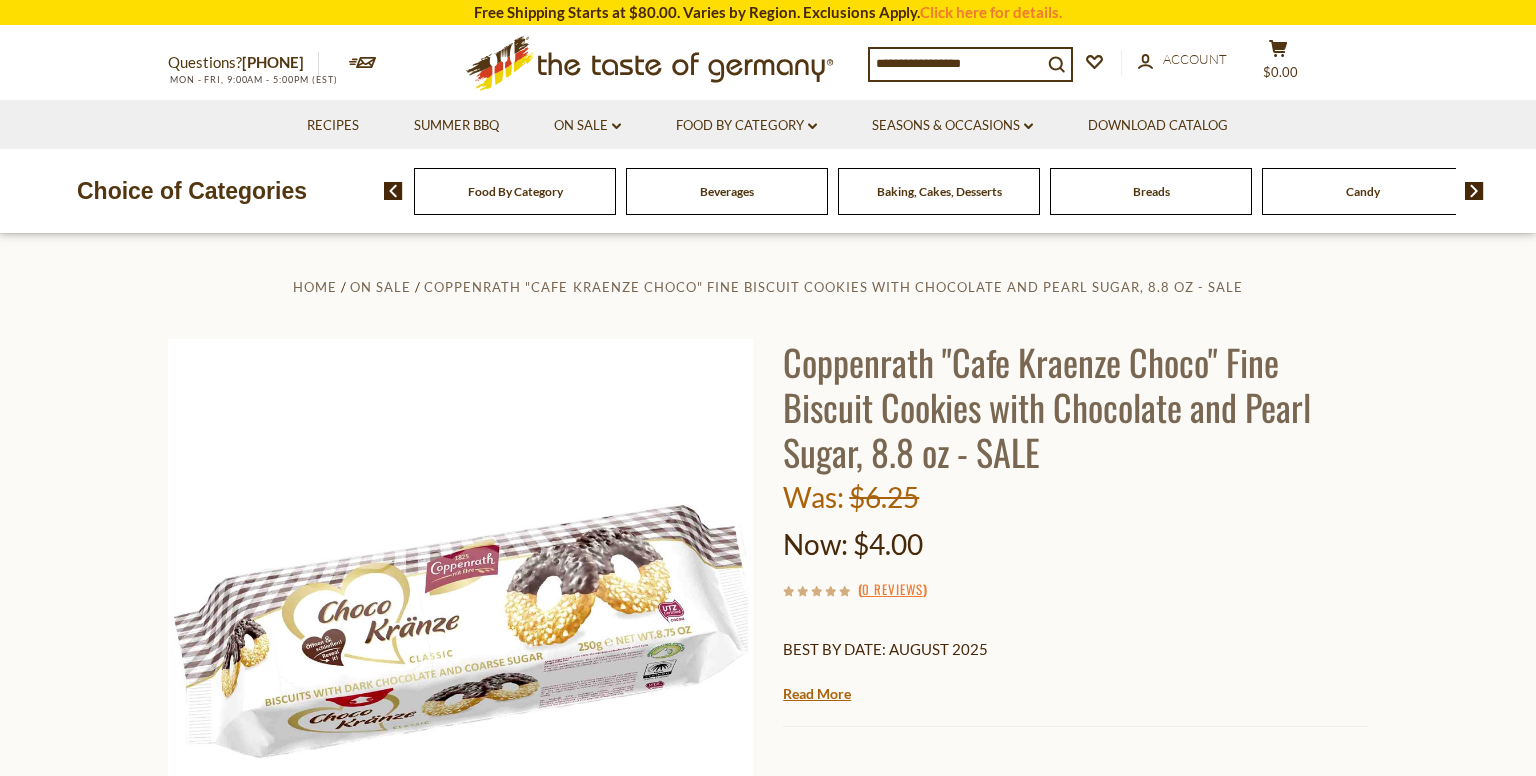 scroll, scrollTop: 0, scrollLeft: 0, axis: both 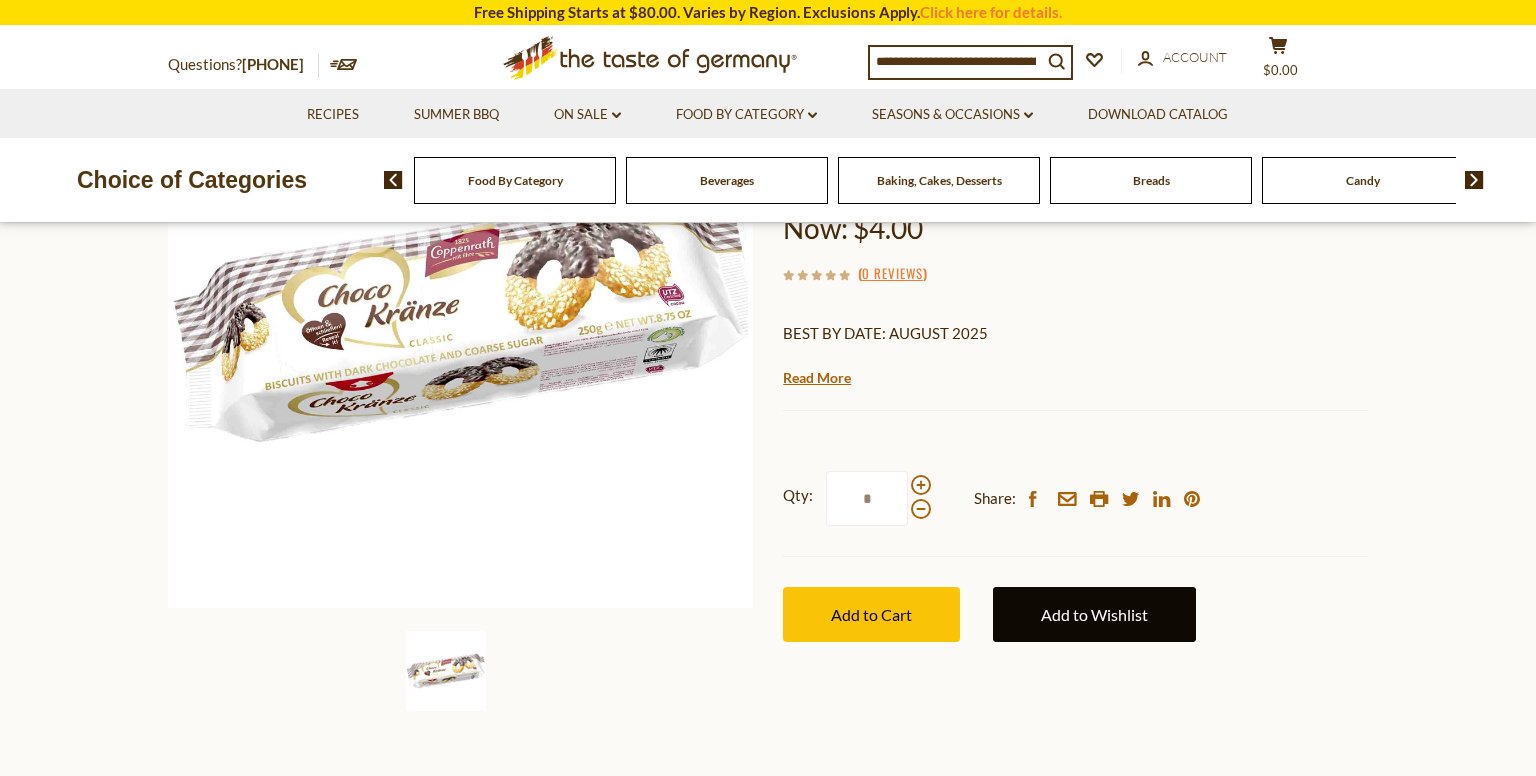 click on "Add to Wishlist" at bounding box center (1094, 614) 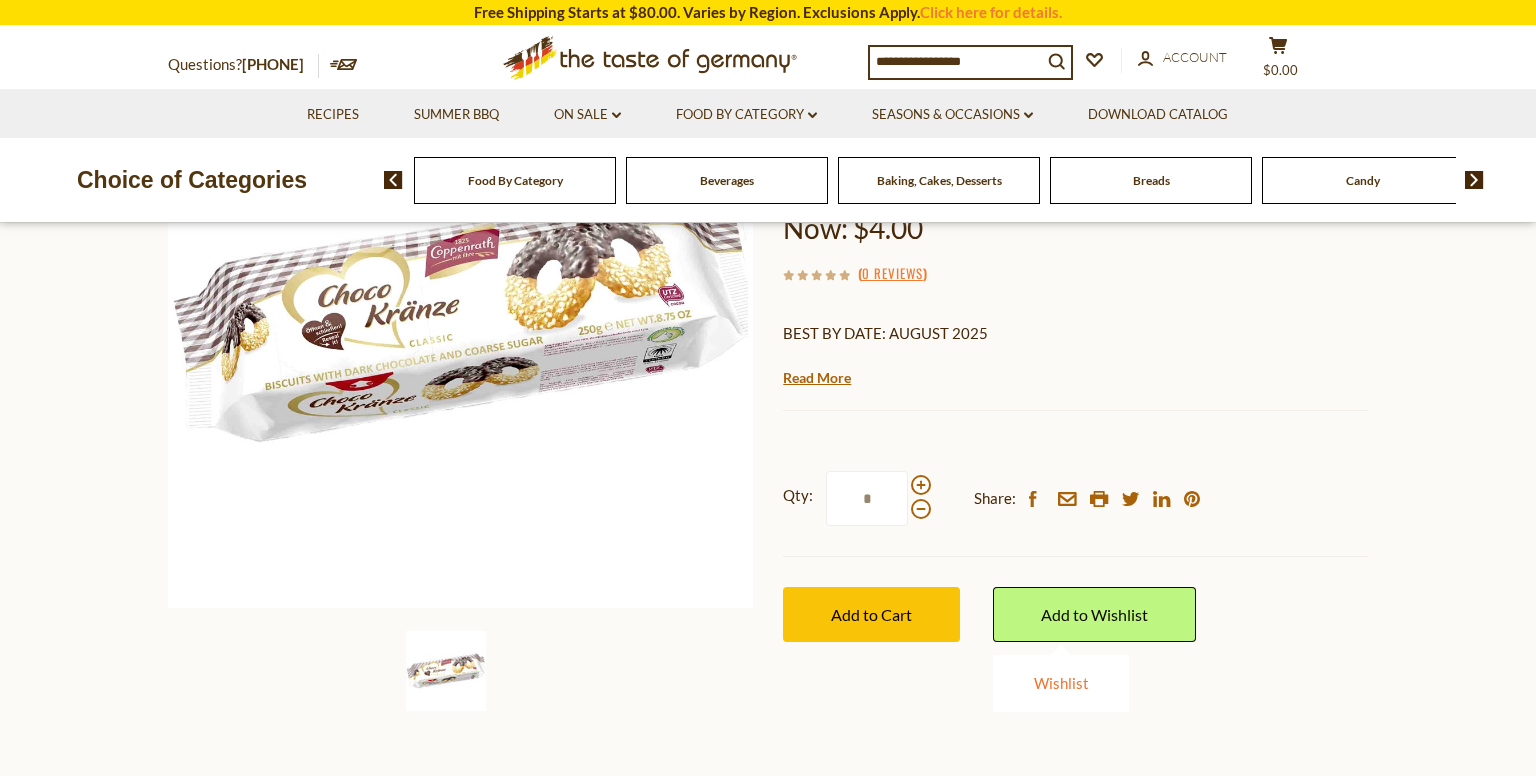 click on "Wishlist" at bounding box center (1061, 683) 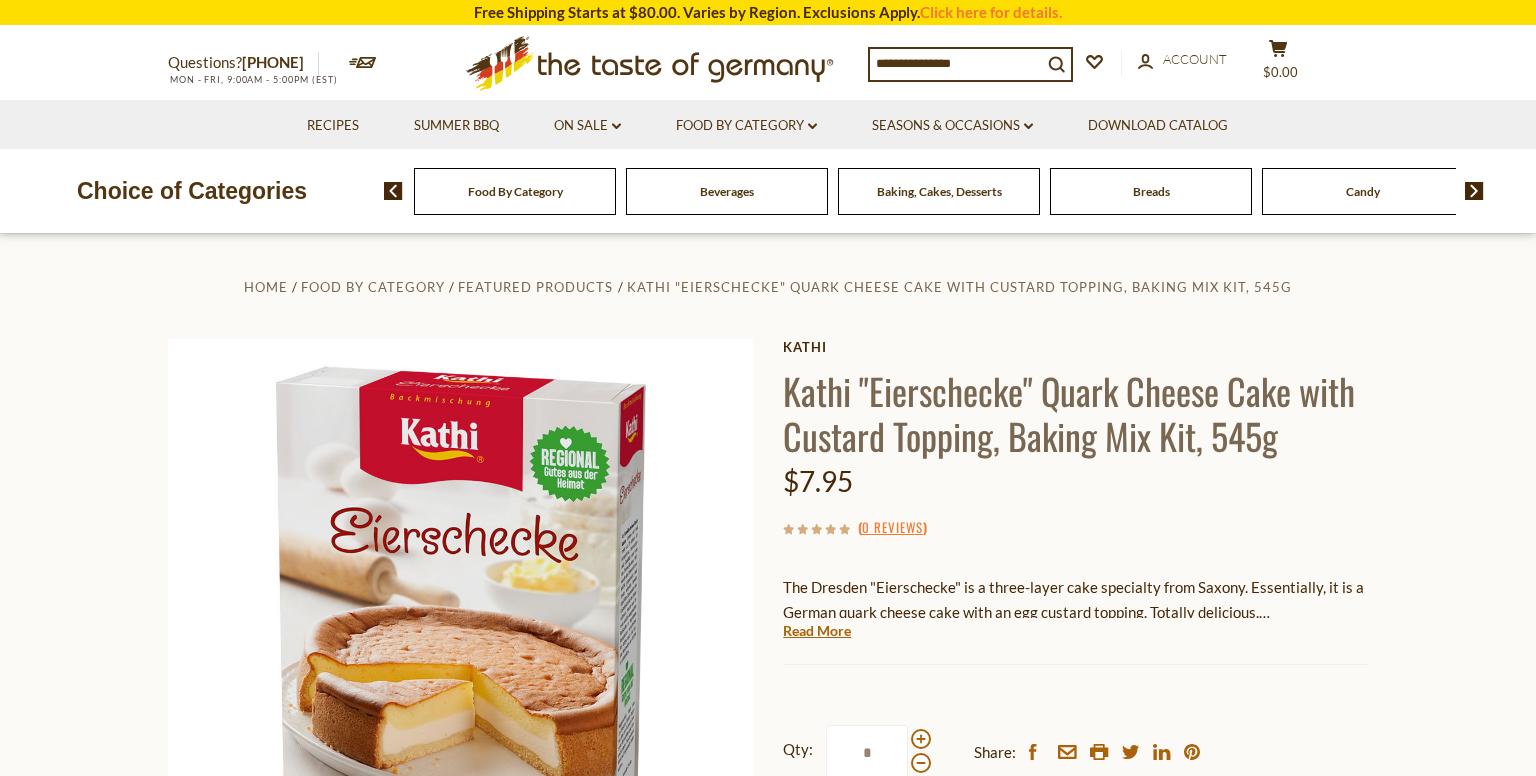 scroll, scrollTop: 0, scrollLeft: 0, axis: both 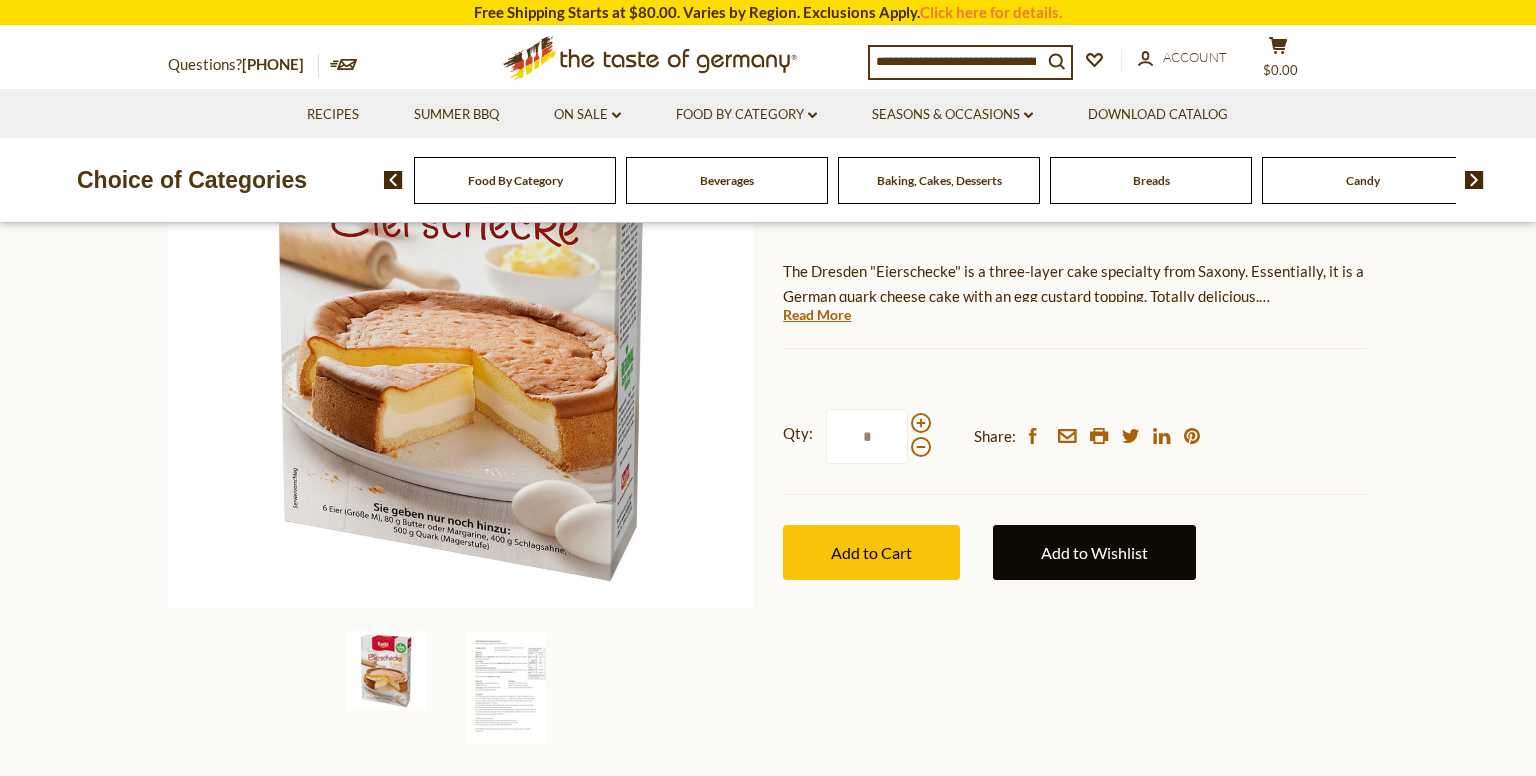 click on "Add to Wishlist" at bounding box center [1094, 552] 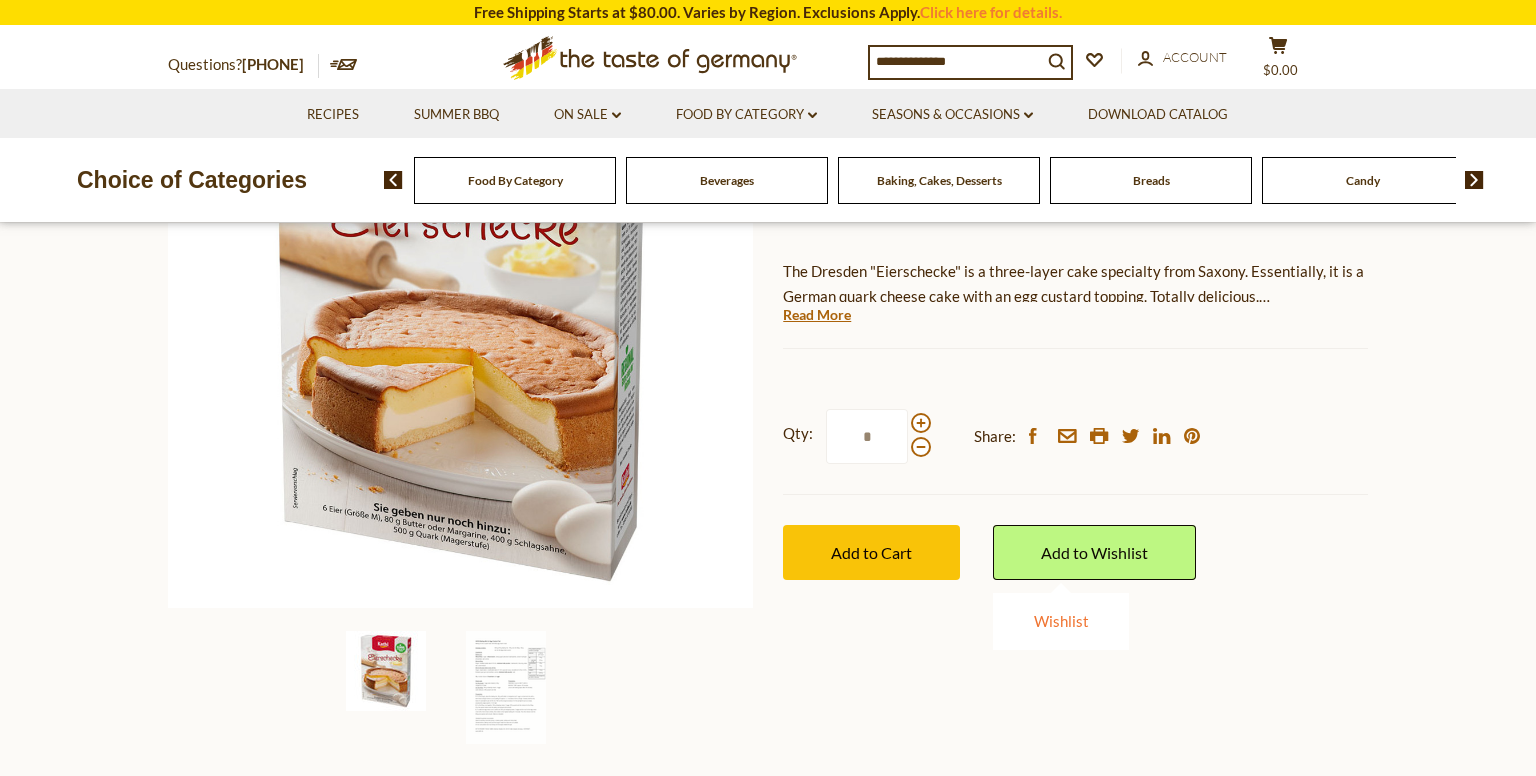 click on "Wishlist" at bounding box center (1061, 621) 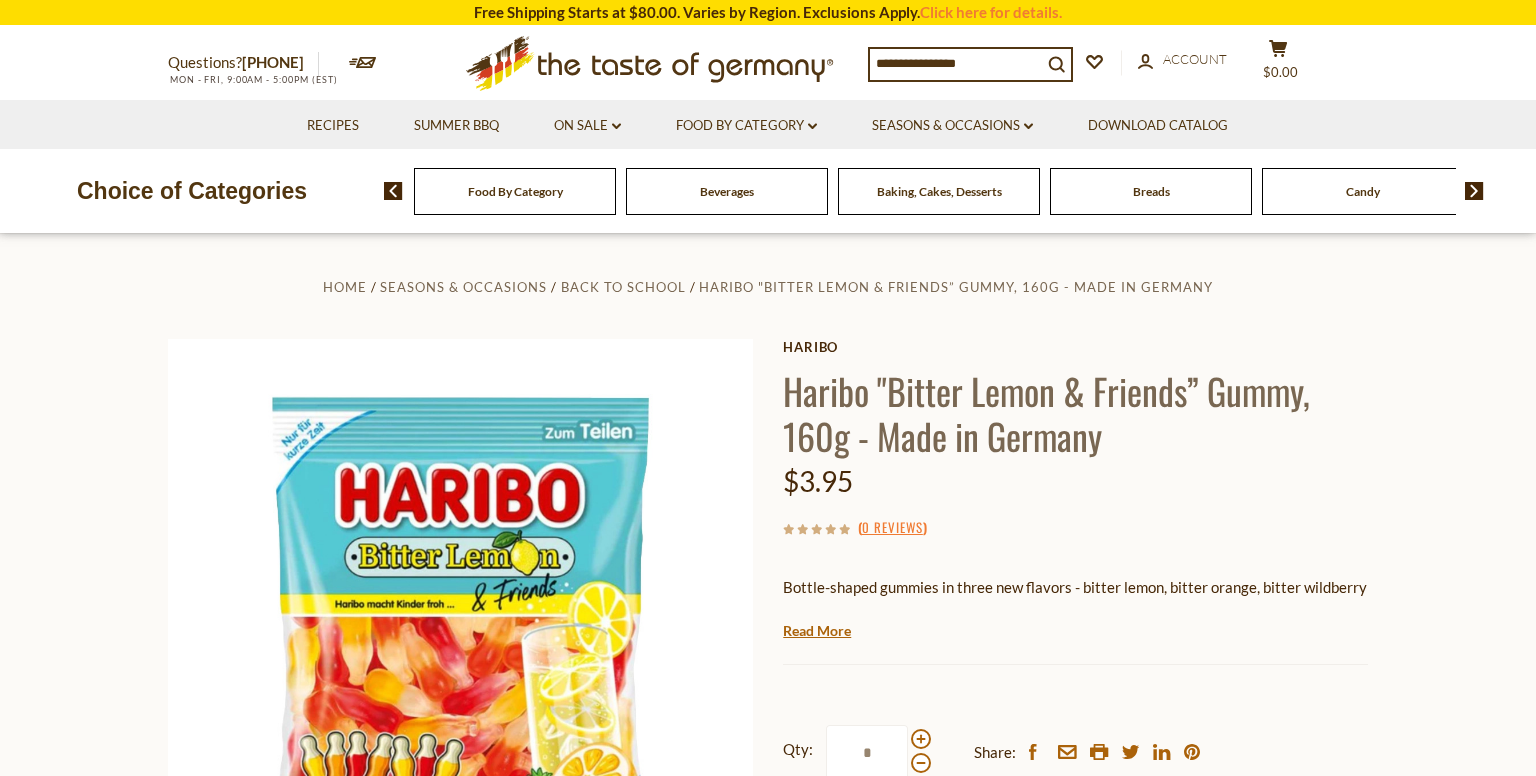 scroll, scrollTop: 0, scrollLeft: 0, axis: both 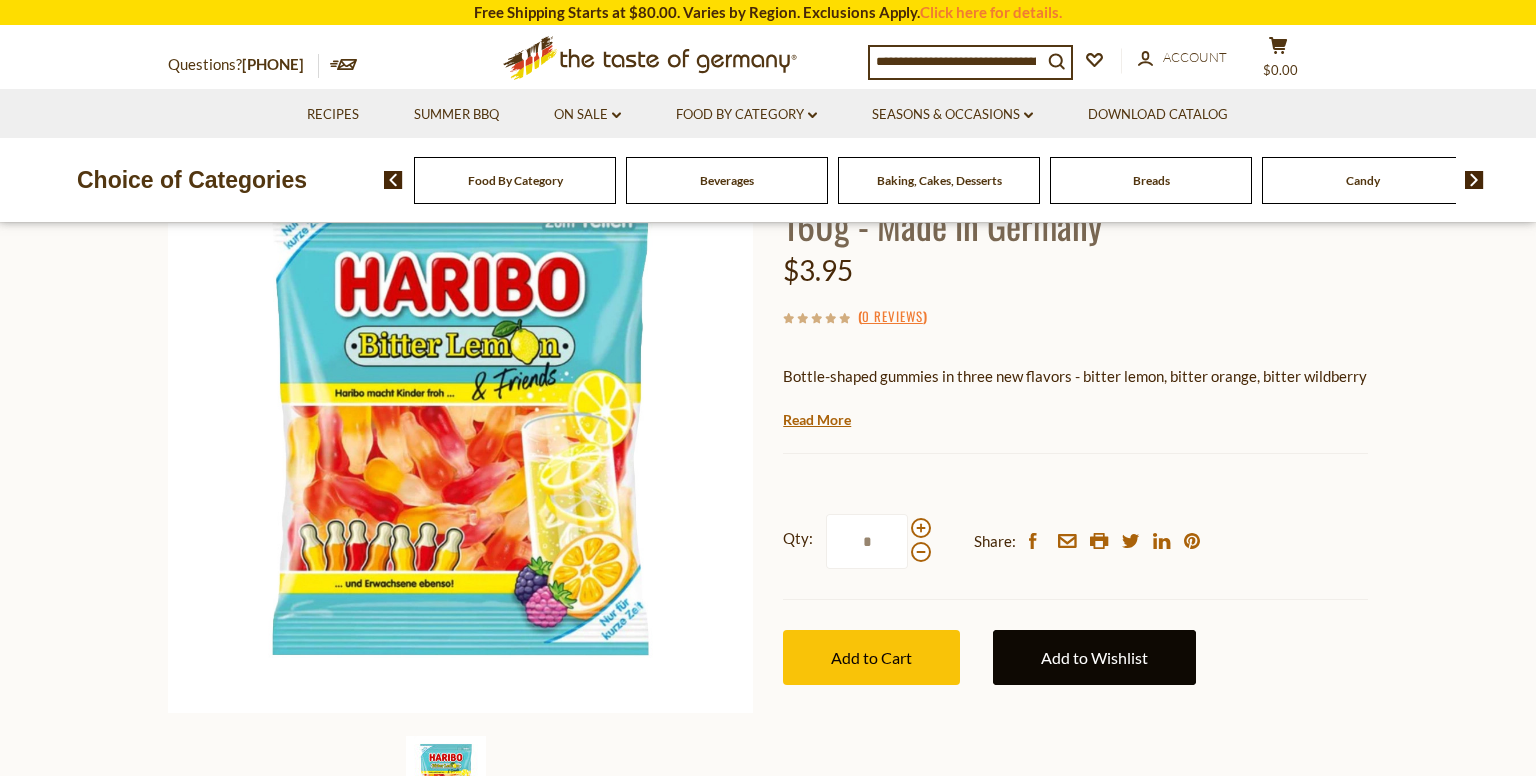 click on "Add to Wishlist" at bounding box center (1094, 657) 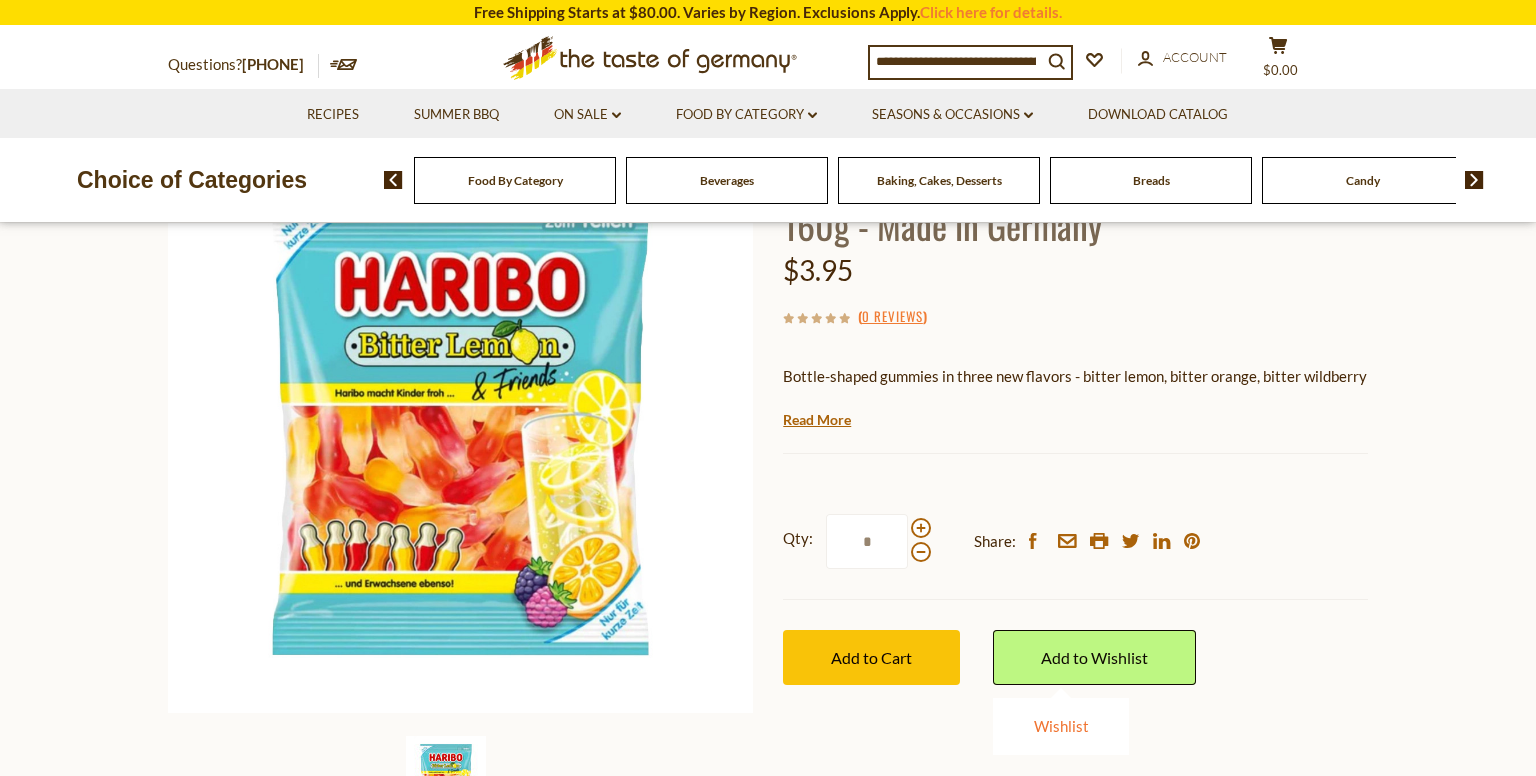 click on "Wishlist" at bounding box center [1061, 726] 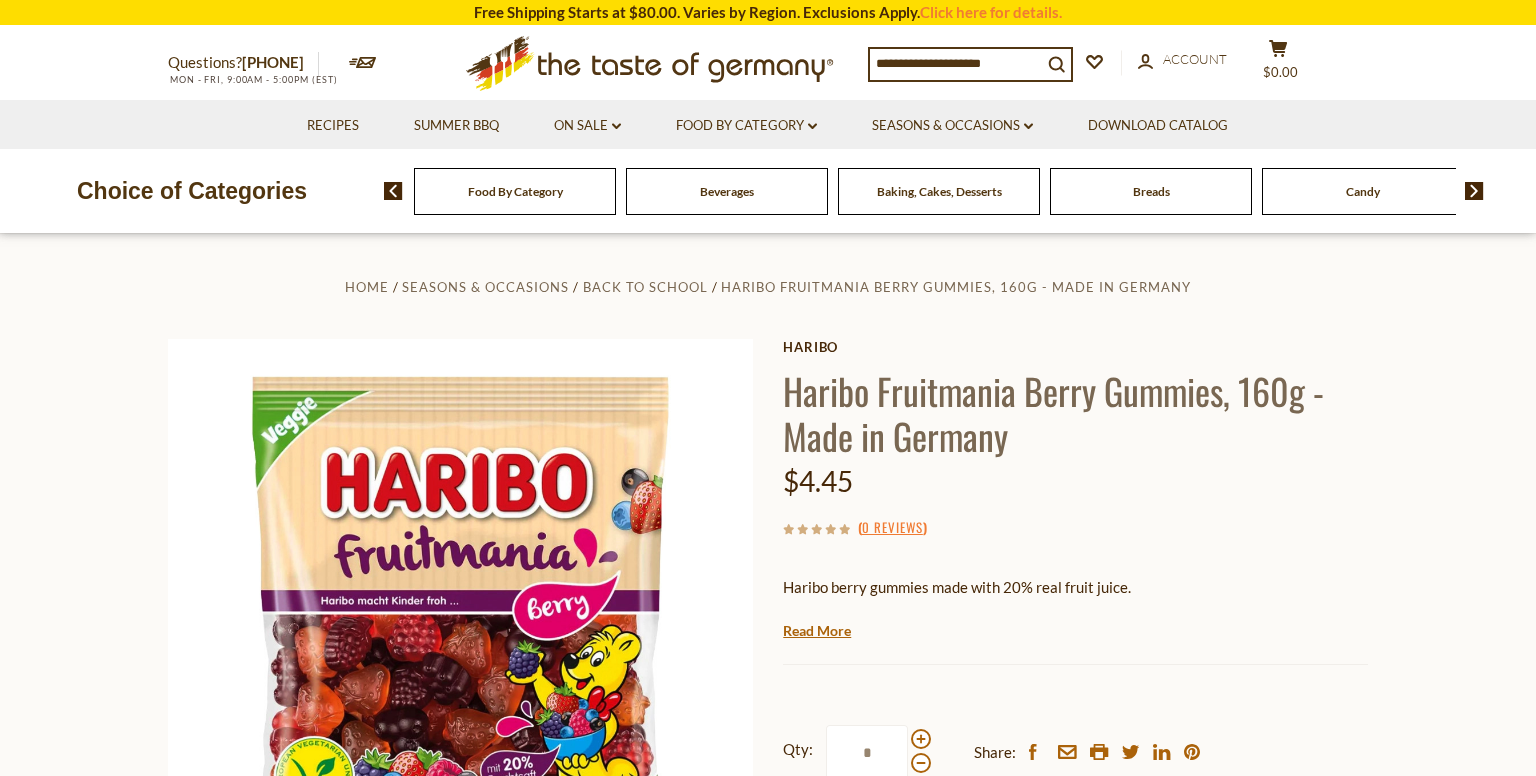 scroll, scrollTop: 0, scrollLeft: 0, axis: both 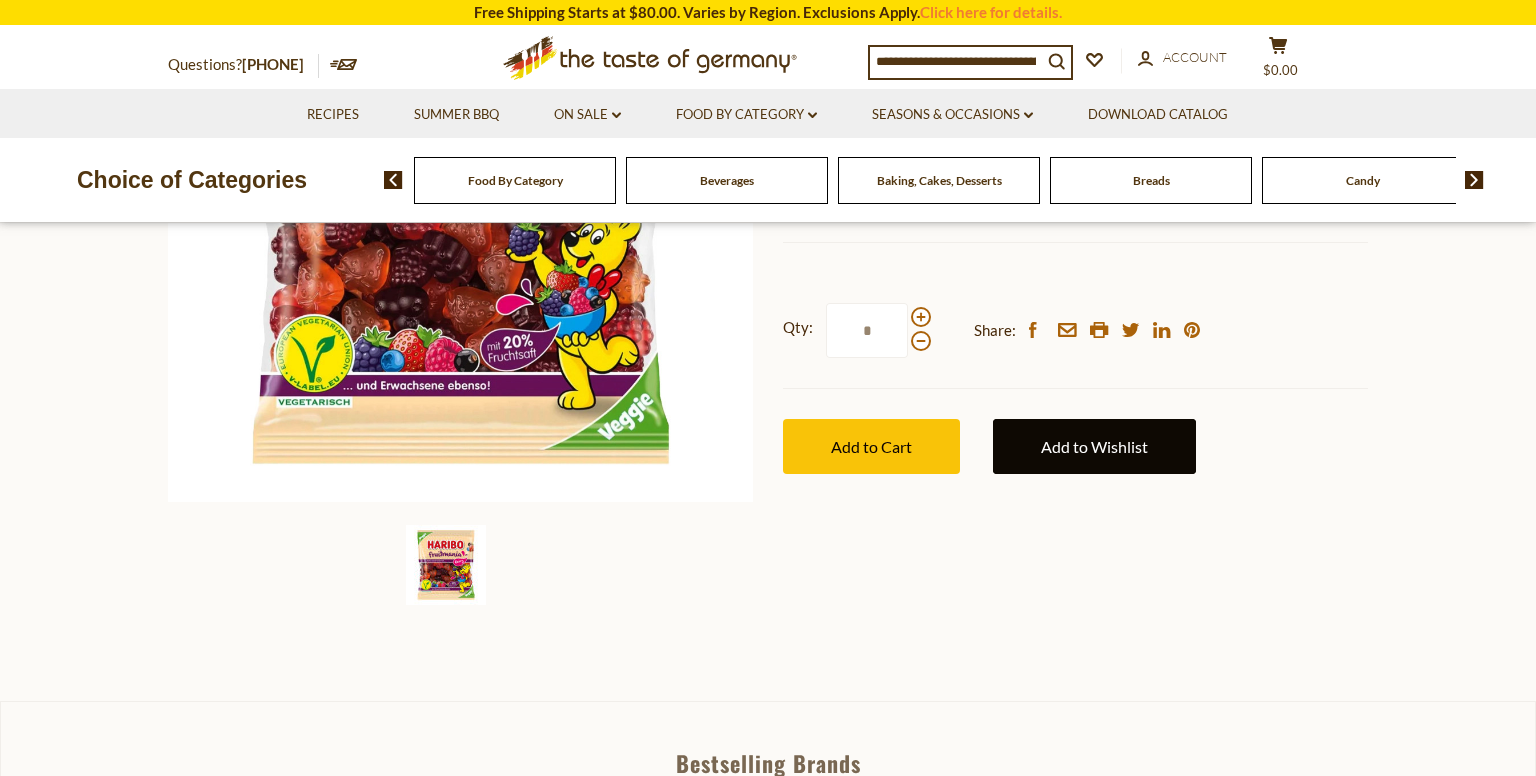 click on "Add to Wishlist" at bounding box center (1094, 446) 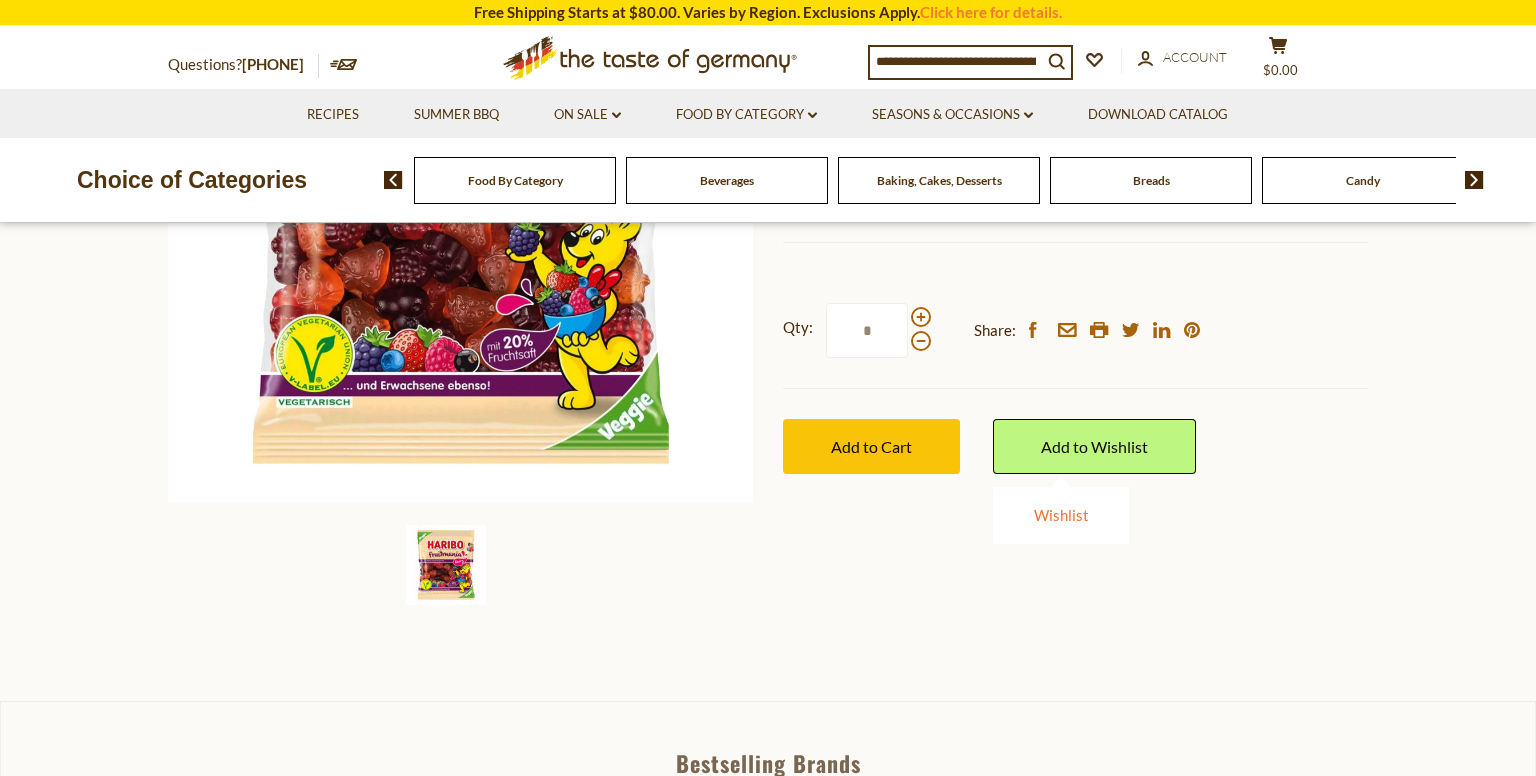 click on "Wishlist" at bounding box center (1061, 515) 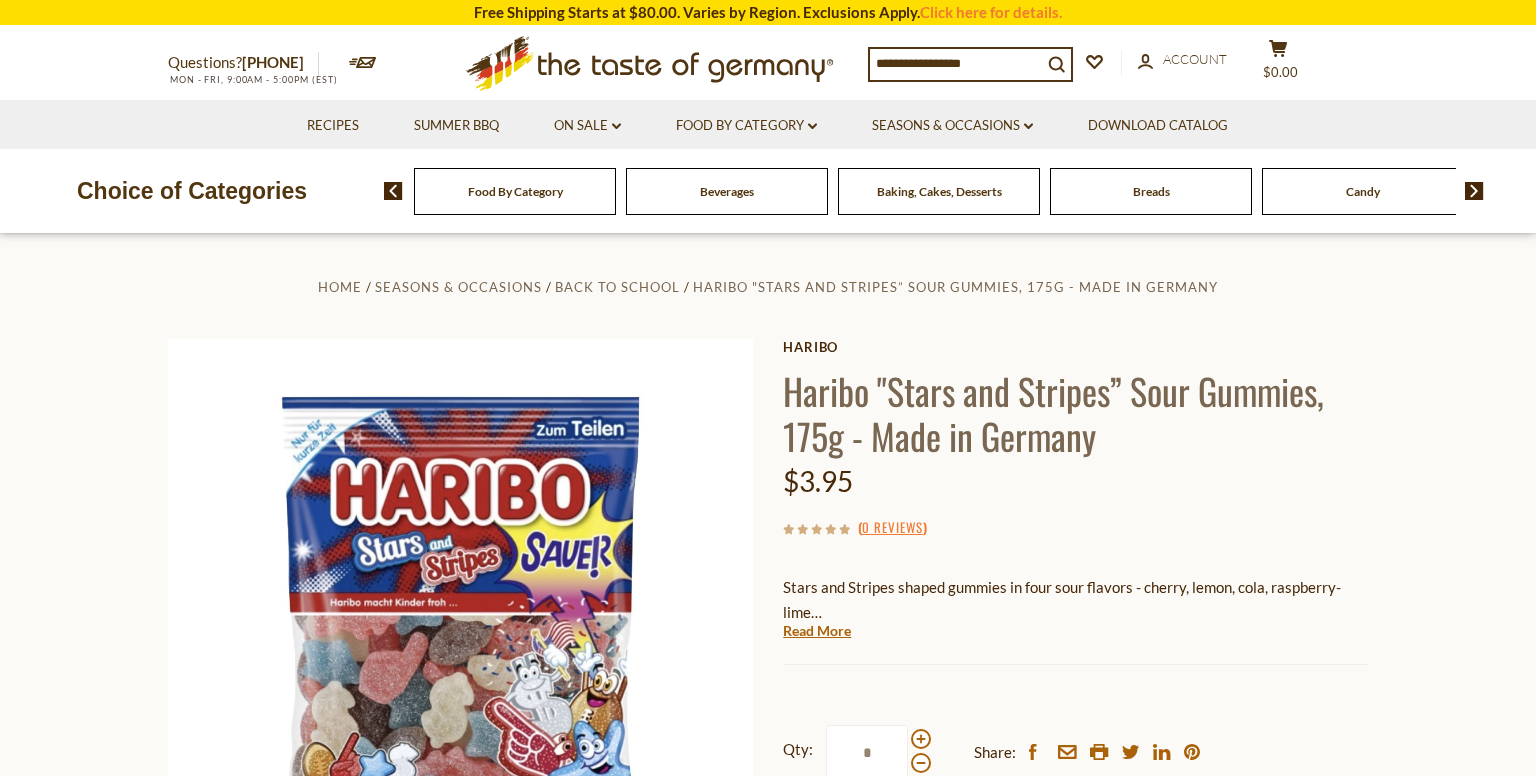 scroll, scrollTop: 0, scrollLeft: 0, axis: both 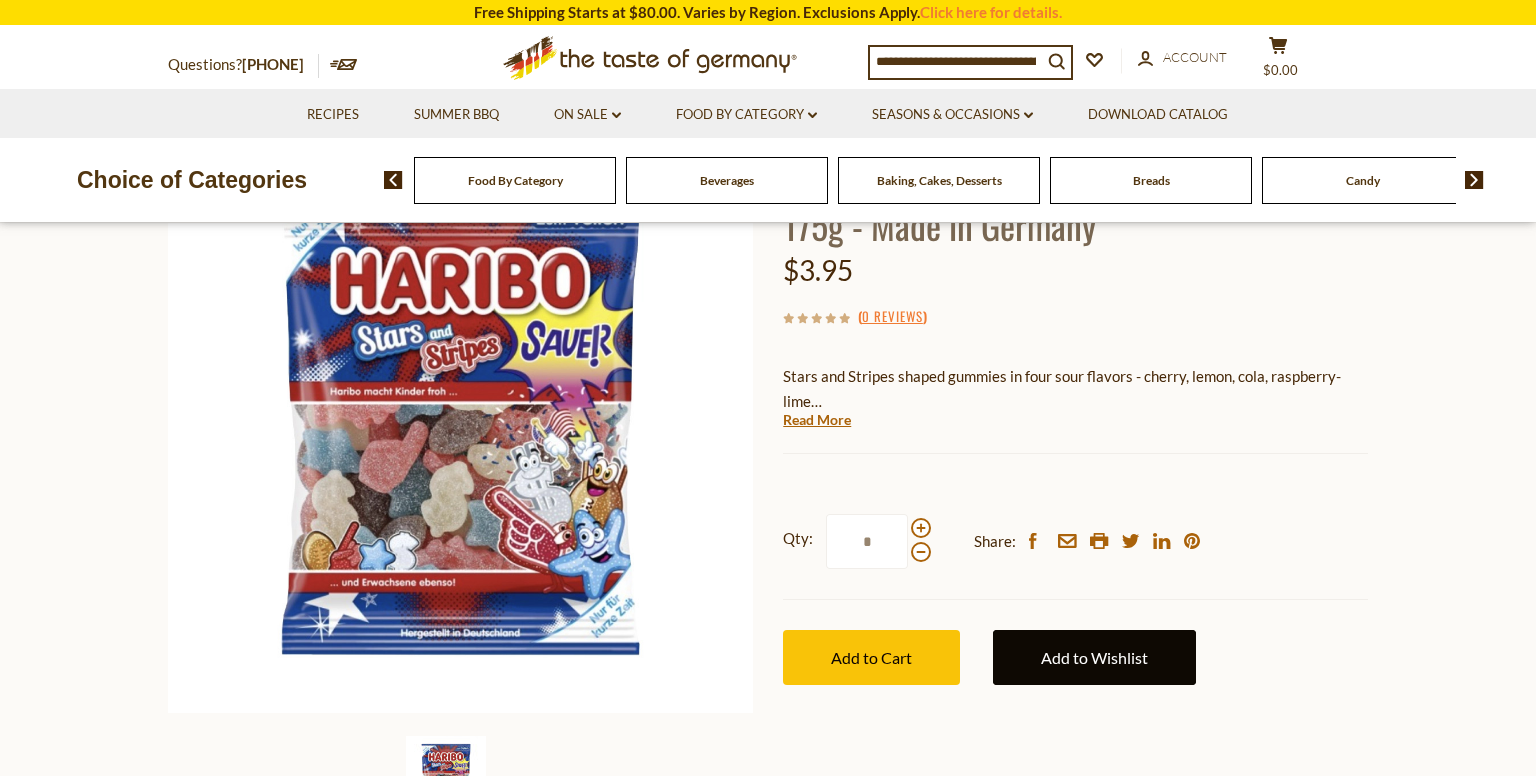 click on "Add to Wishlist" at bounding box center (1094, 657) 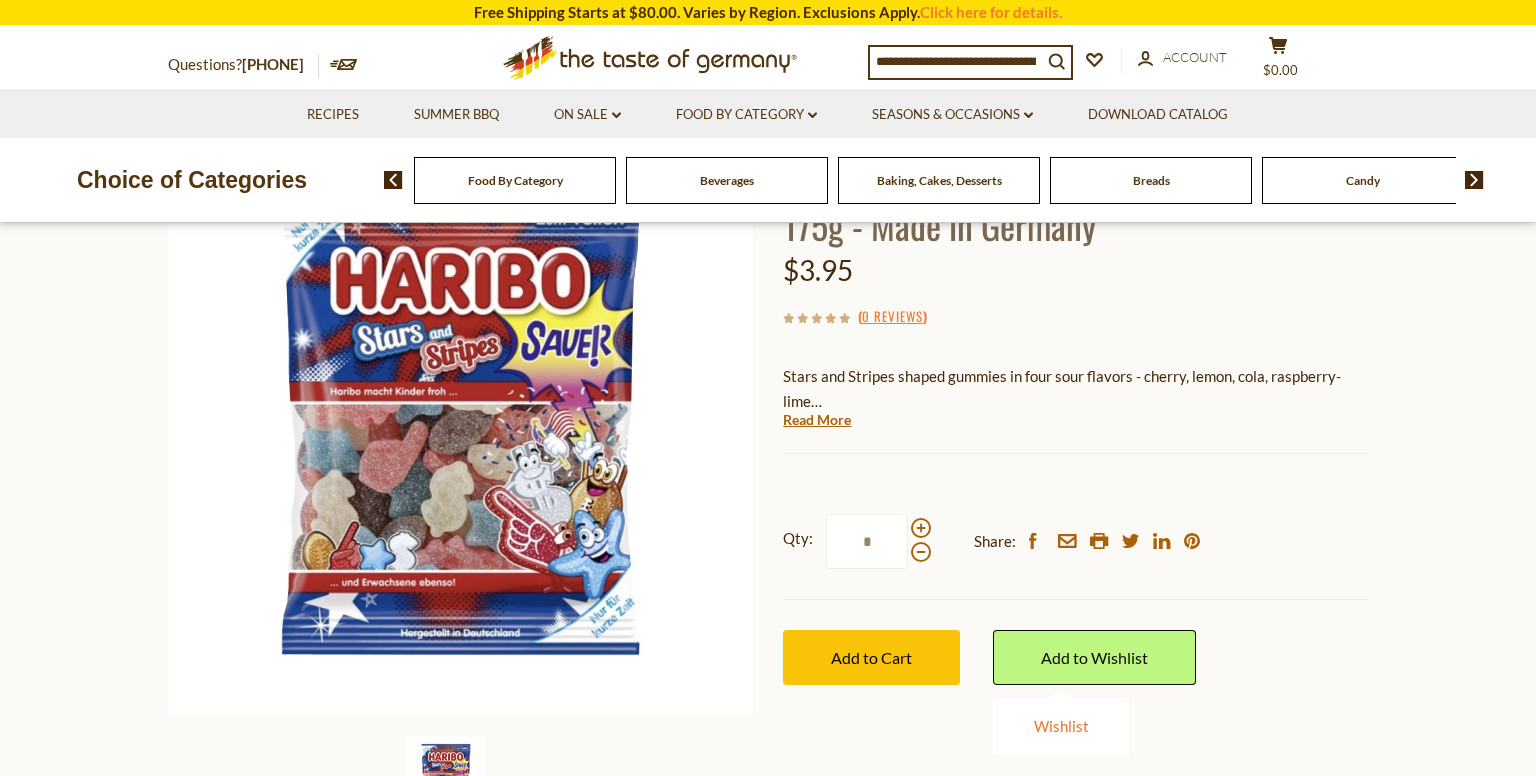 click on "Wishlist" at bounding box center (1061, 726) 